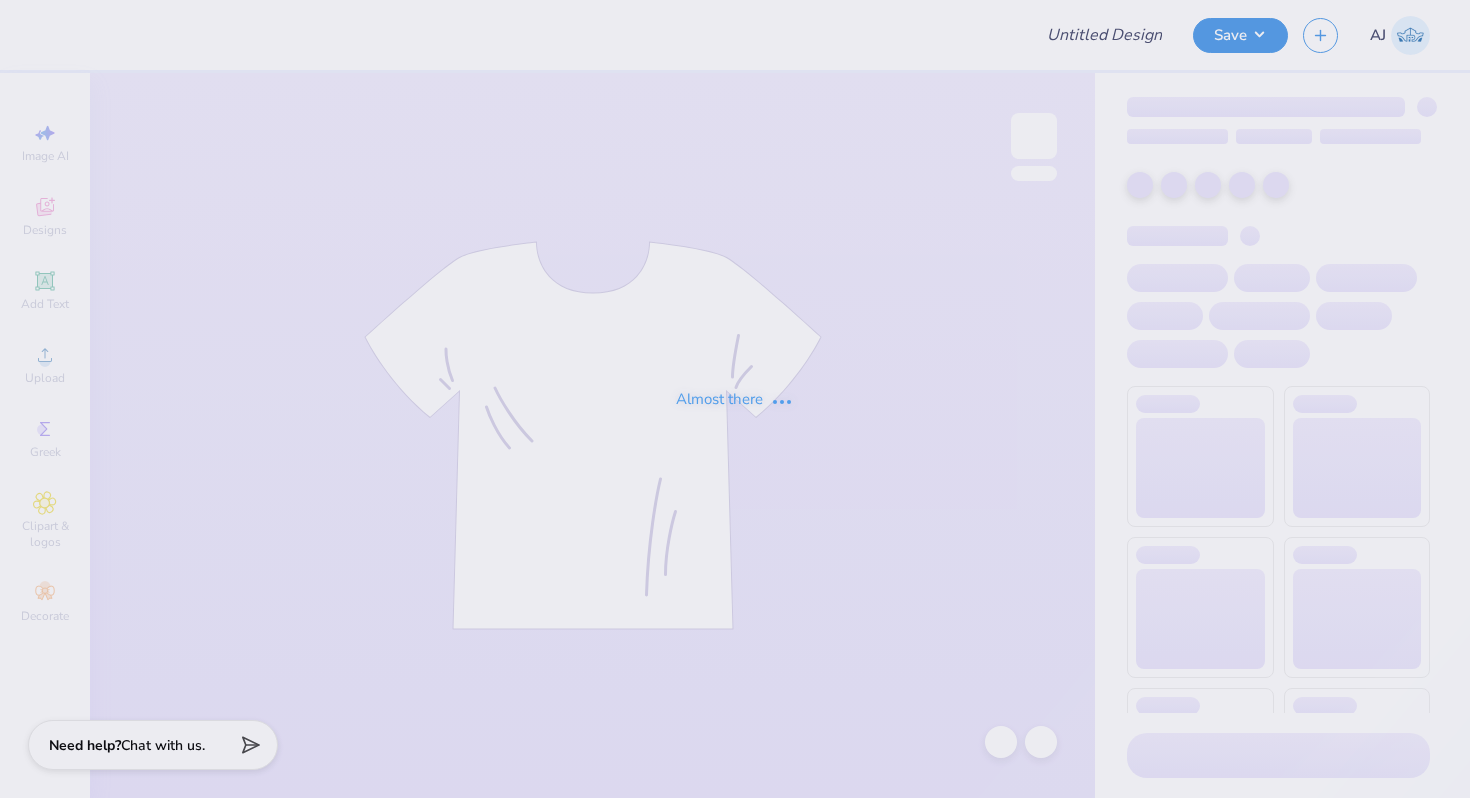 scroll, scrollTop: 0, scrollLeft: 0, axis: both 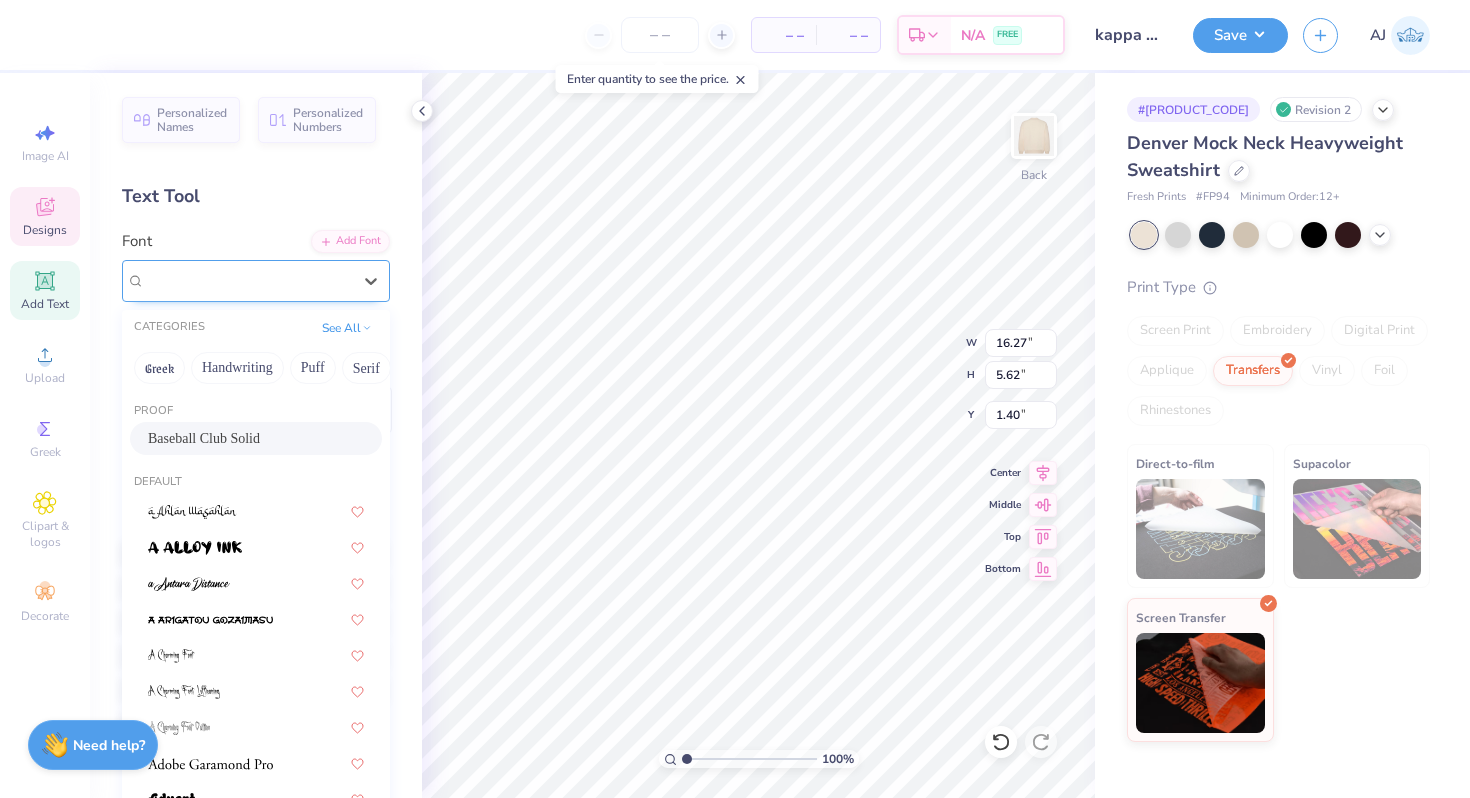 click on "Baseball Club Solid" at bounding box center [248, 280] 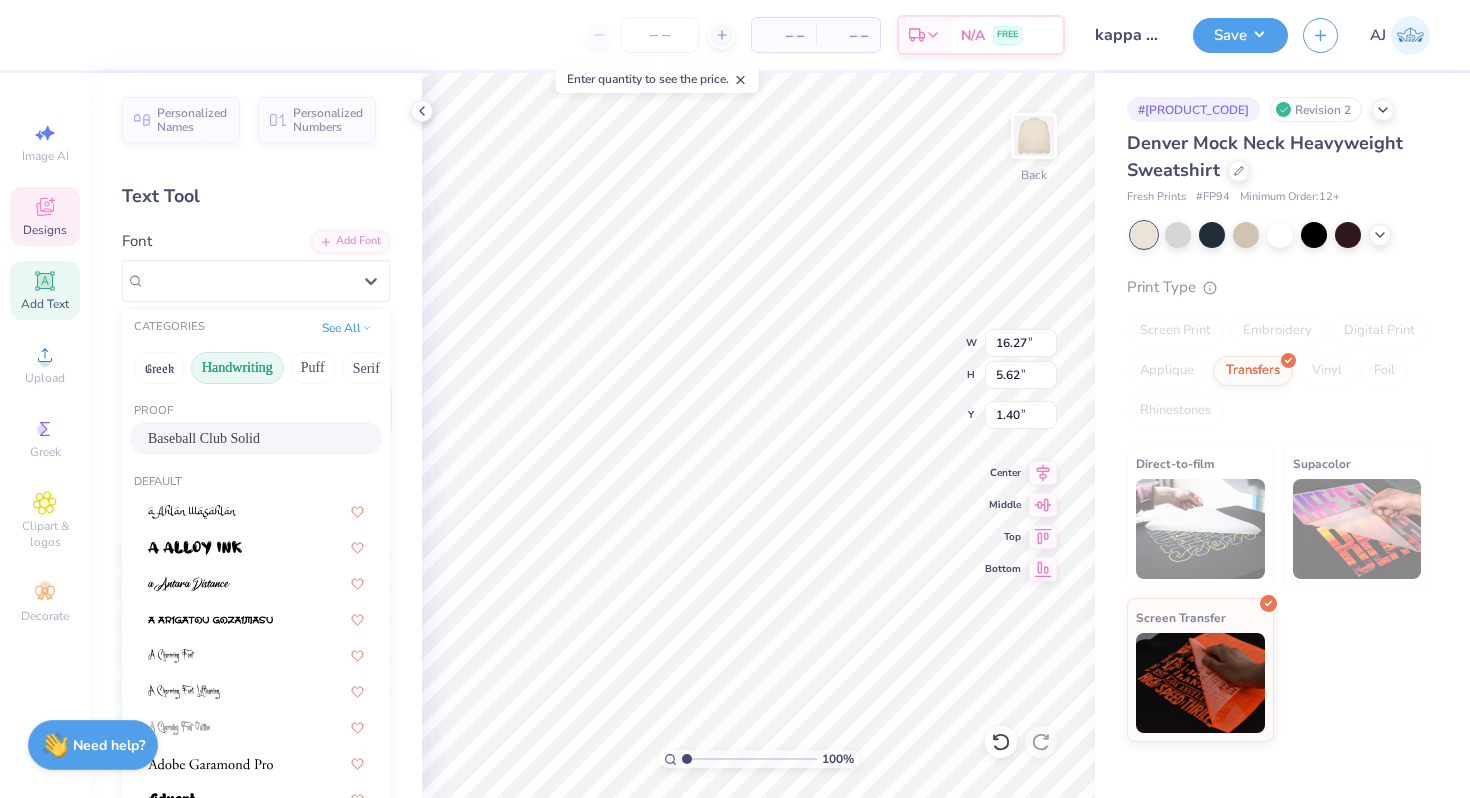 click on "Handwriting" at bounding box center (237, 368) 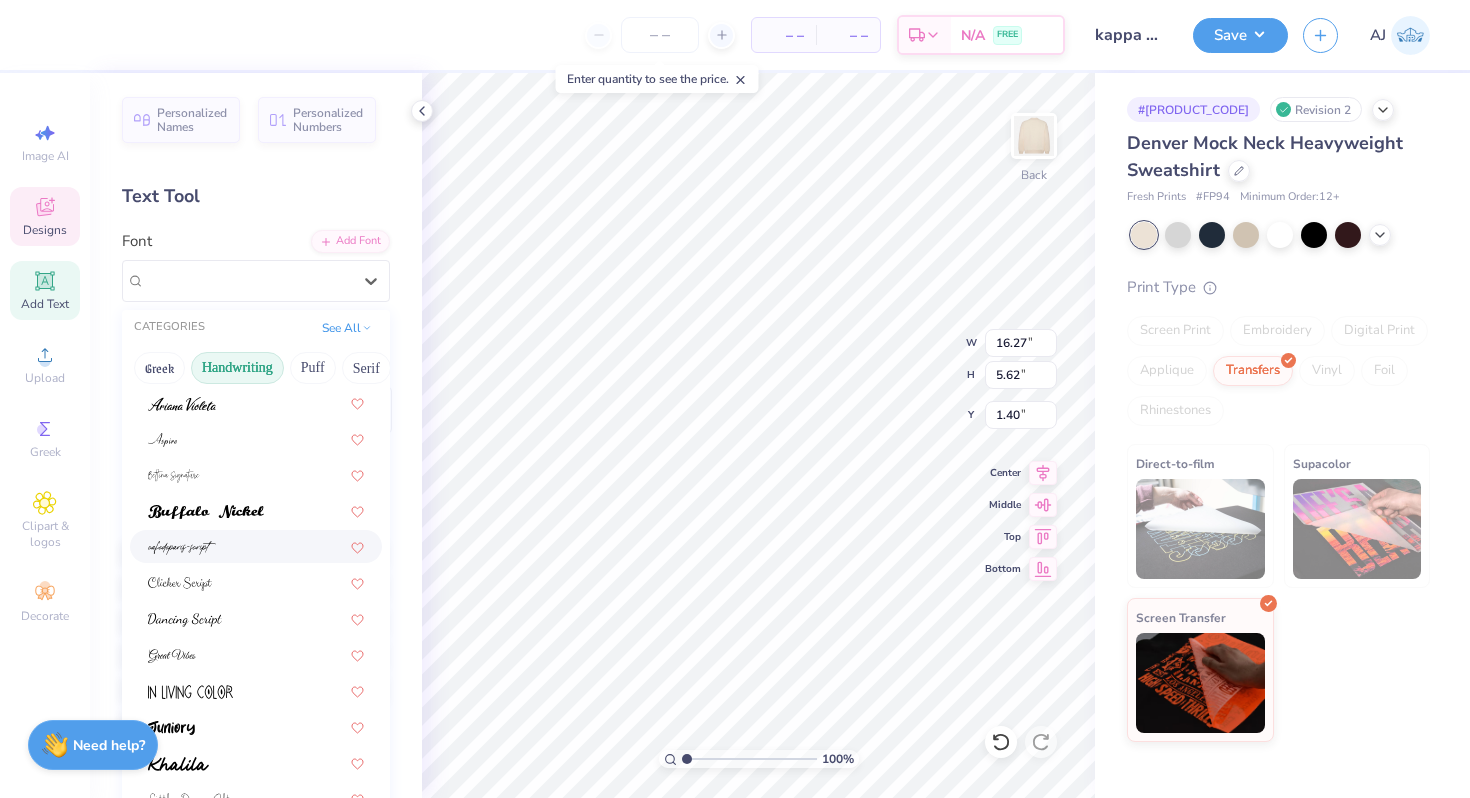 scroll, scrollTop: 83, scrollLeft: 0, axis: vertical 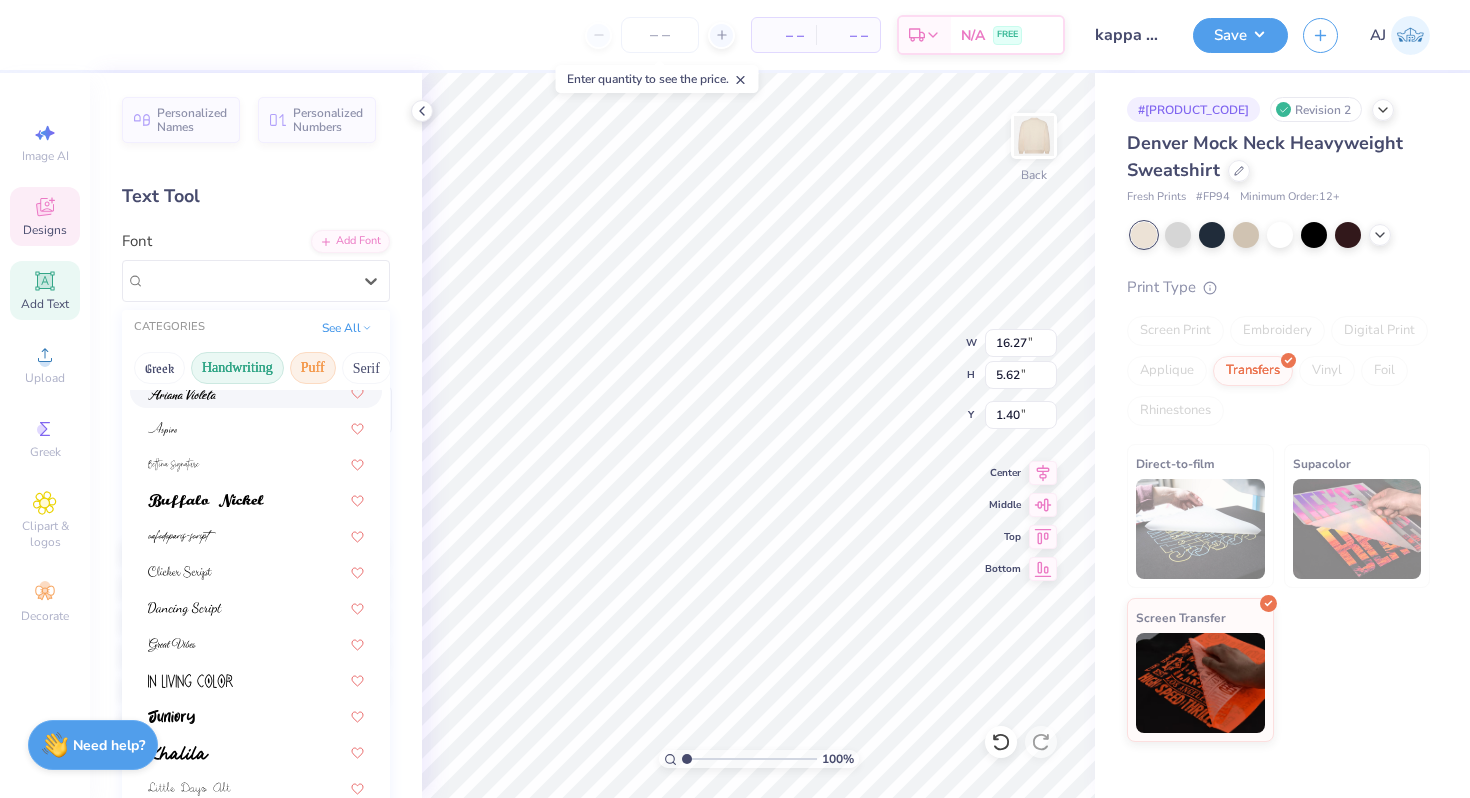 click on "Puff" at bounding box center [313, 368] 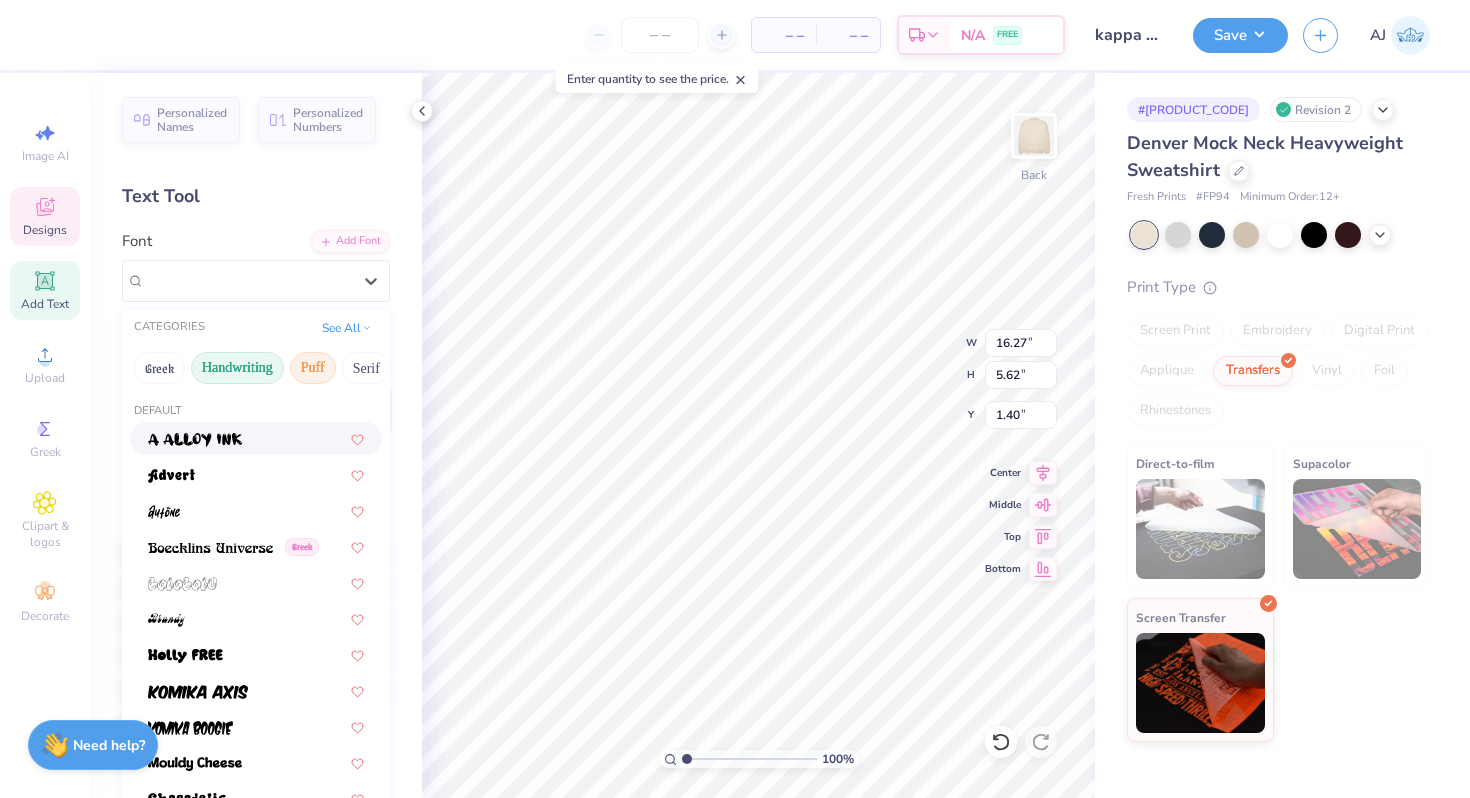 click on "Handwriting" at bounding box center (237, 368) 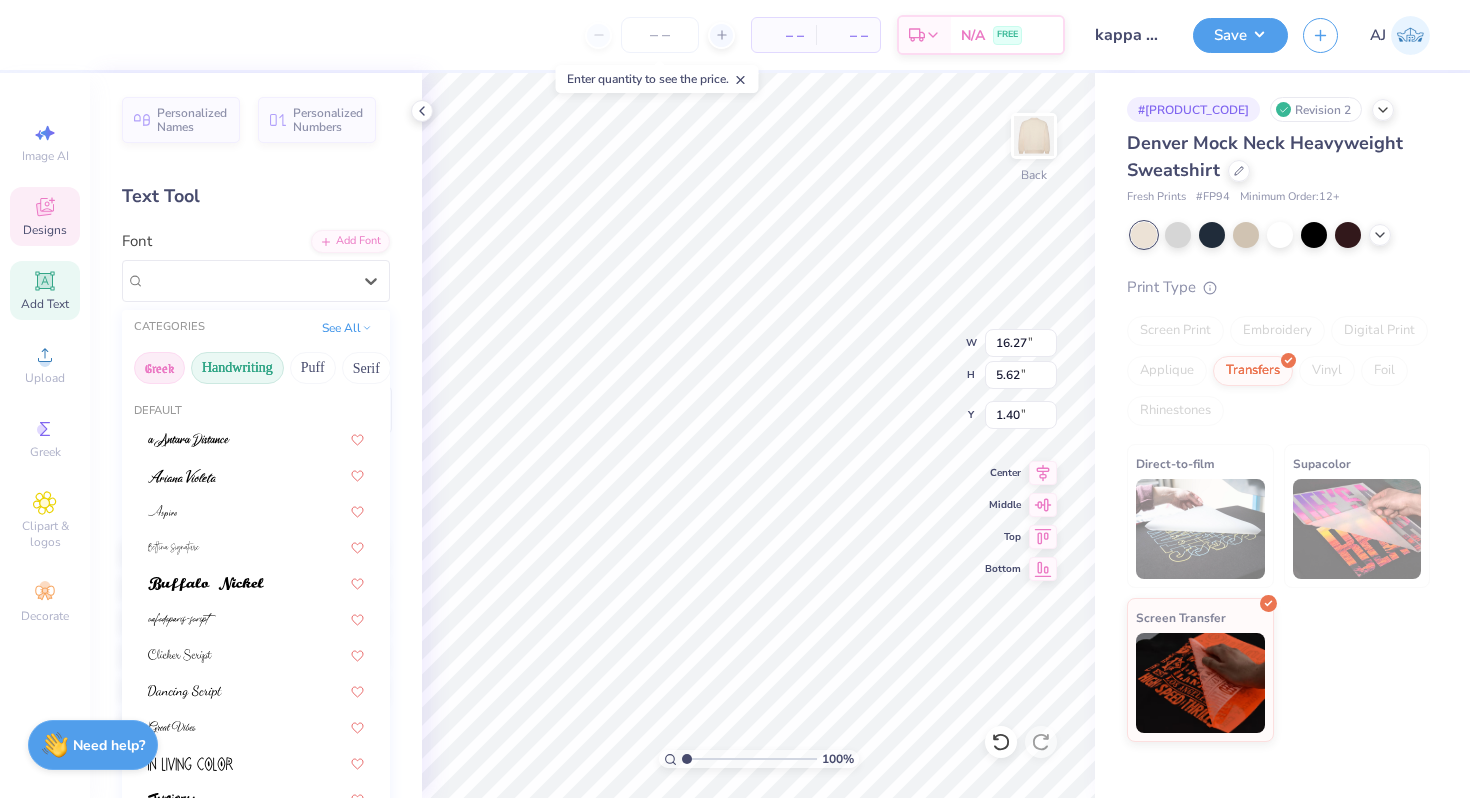 click on "Greek" at bounding box center (159, 368) 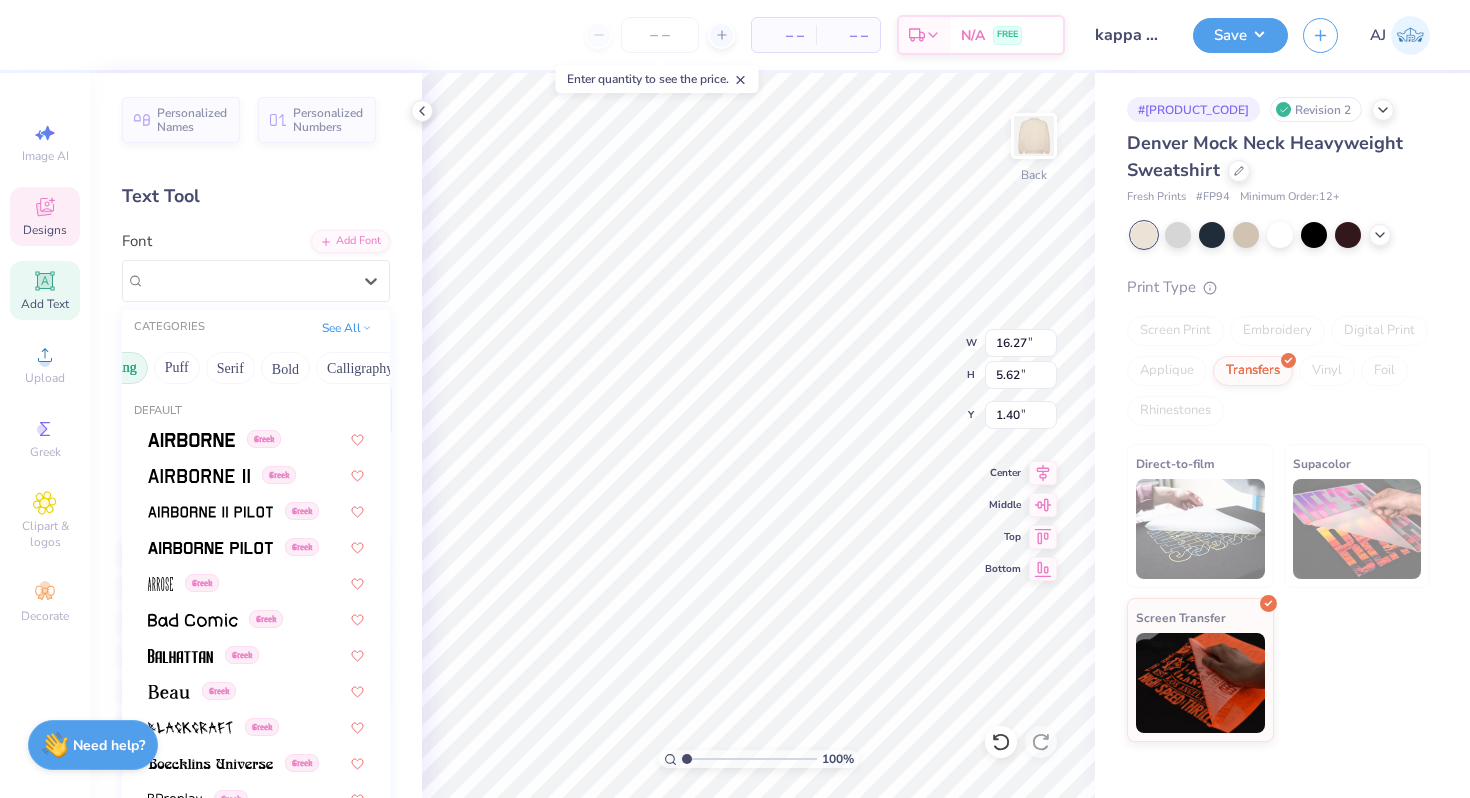 scroll, scrollTop: 0, scrollLeft: 139, axis: horizontal 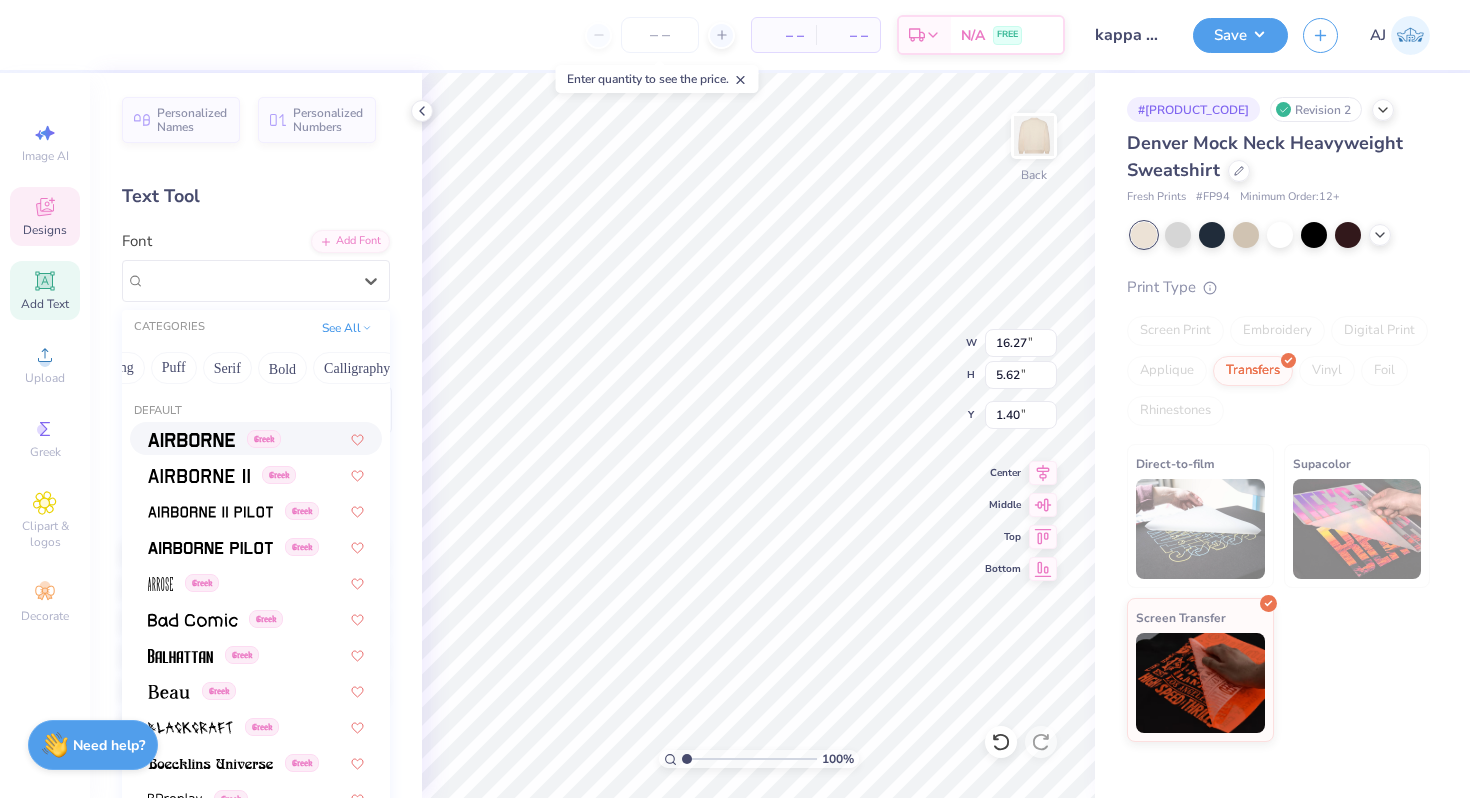 click on "Greek Handwriting Puff Serif Bold Calligraphy Retro Sans Serif Minimal Fantasy Techno Others" at bounding box center (256, 368) 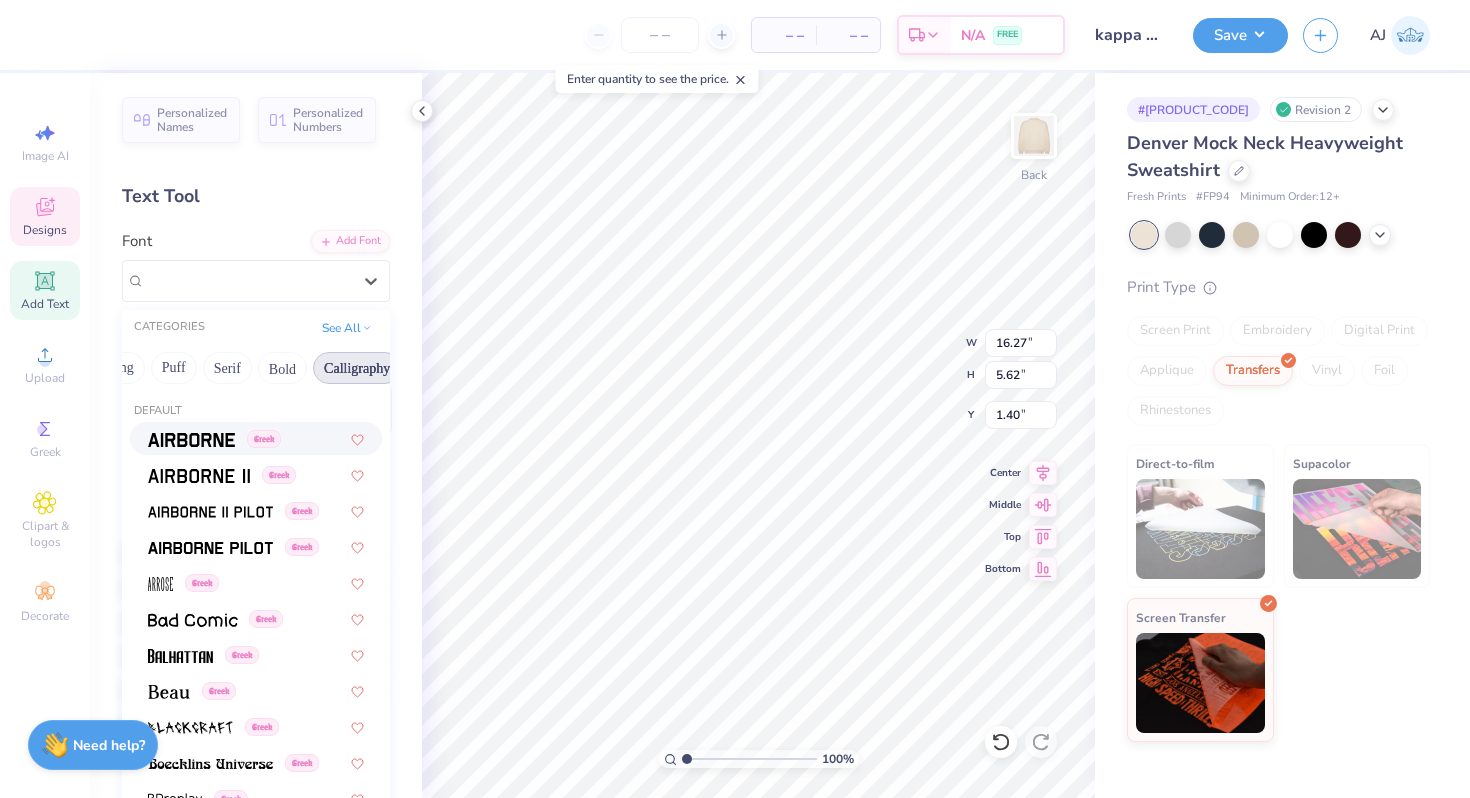 click on "Calligraphy" at bounding box center [357, 368] 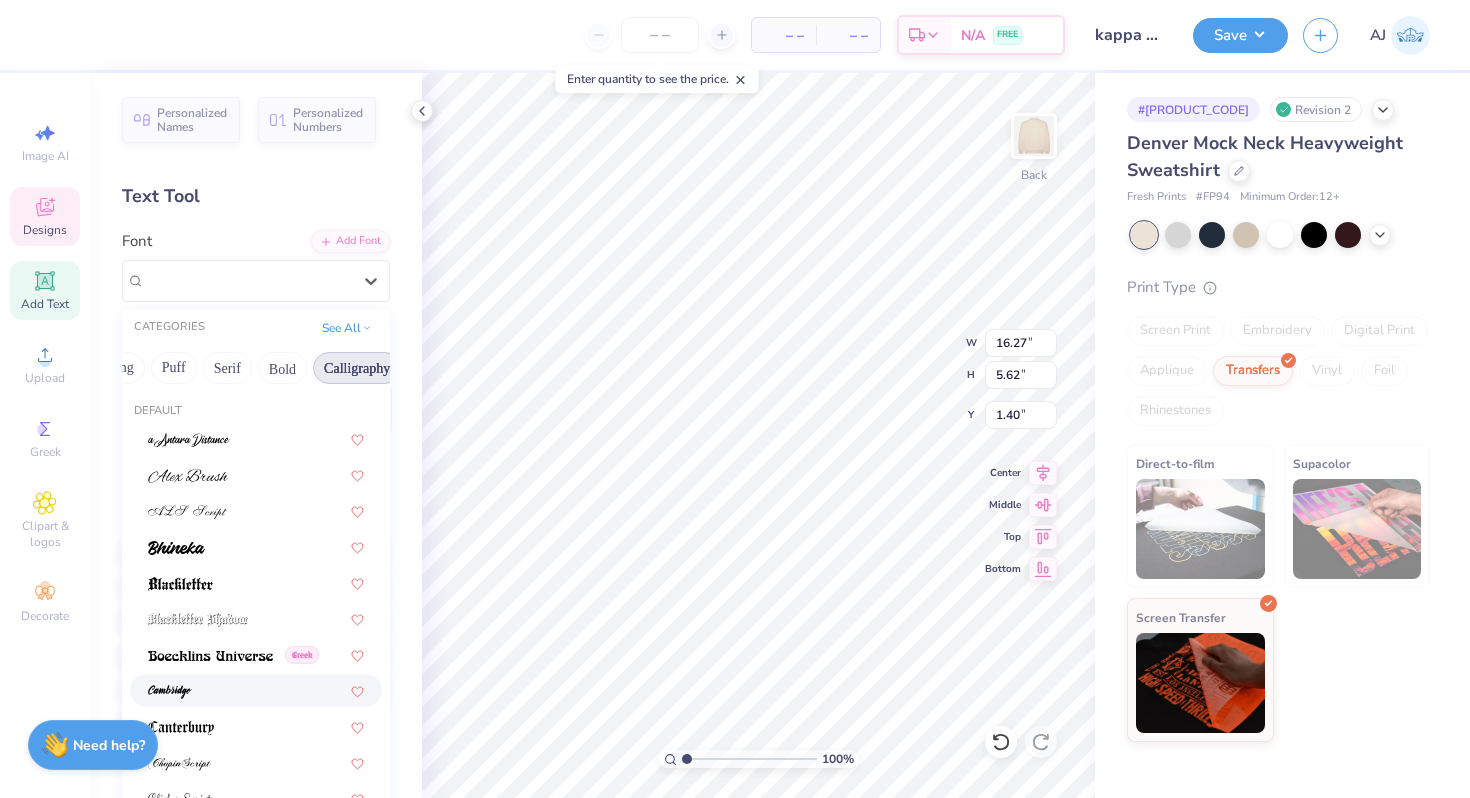 scroll, scrollTop: 133, scrollLeft: 0, axis: vertical 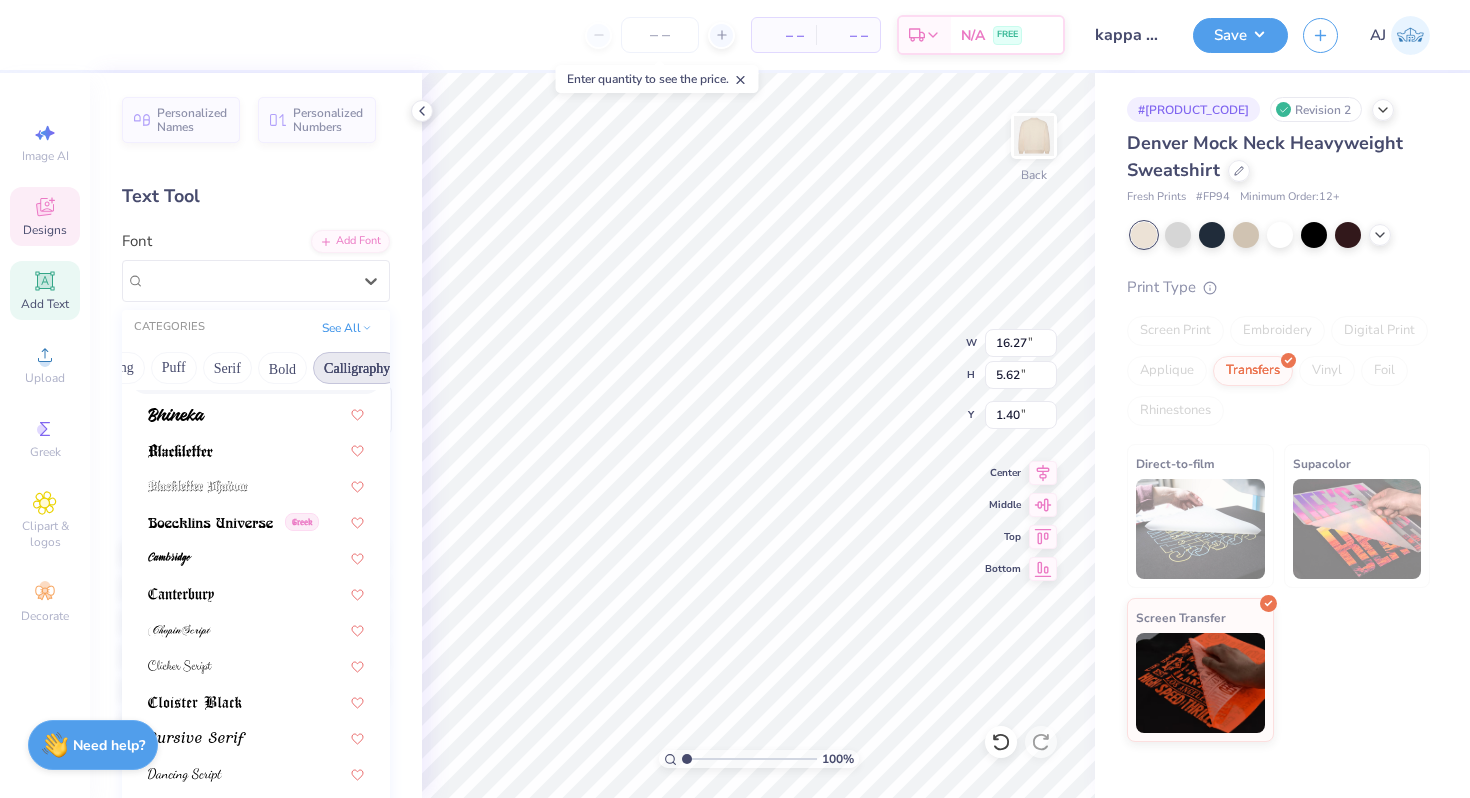 drag, startPoint x: 348, startPoint y: 371, endPoint x: 83, endPoint y: 374, distance: 265.01697 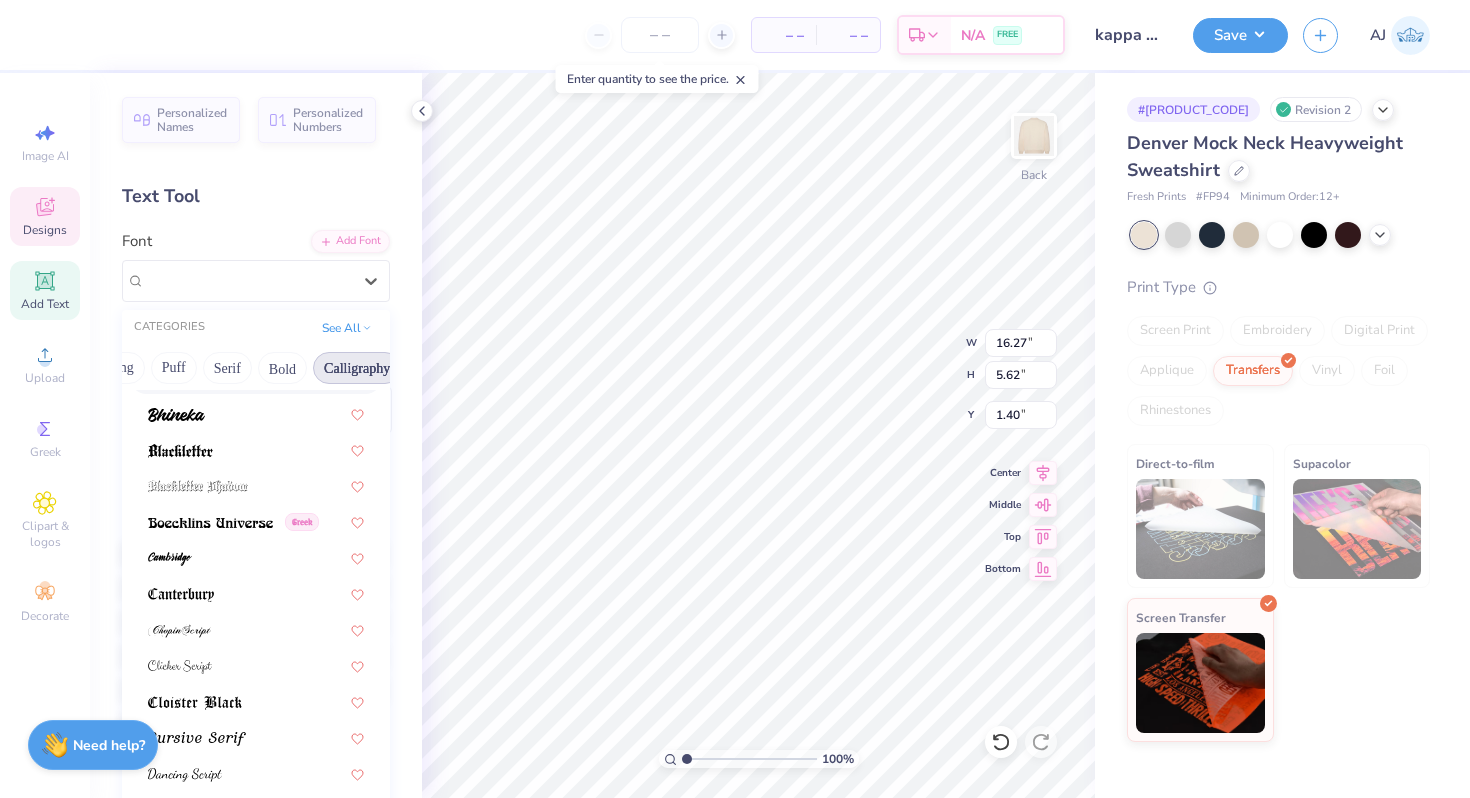click on "– – Per Item – – Total Est.  Delivery N/A FREE Design Title kappa set Save AJ Image AI Designs Add Text Upload Greek Clipart & logos Decorate Personalized Names Personalized Numbers Text Tool  Add Font Font option ALS Script focused, 3 of 29. 29 results available. Use Up and Down to choose options, press Enter to select the currently focused option, press Escape to exit the menu, press Tab to select the option and exit the menu. Baseball Club Solid CATEGORIES See All Greek Handwriting Puff Serif Bold Calligraphy Retro Sans Serif Minimal Fantasy Techno Others Default Greek Switch to Greek Letters Format Color Styles Text Shape 100  % Back W 16.27 16.27 " H 5.62 5.62 " Y 1.40 1.40 " Center Middle Top Bottom # [COLOR] Revision 2 Denver Mock Neck Heavyweight Sweatshirt Fresh Prints # FP94 Minimum Order:  12 +   Print Type Screen Print Embroidery Digital Print Applique Transfers Vinyl Foil Rhinestones Direct-to-film Supacolor Screen Transfer Need help?  Chat with us." at bounding box center (735, 399) 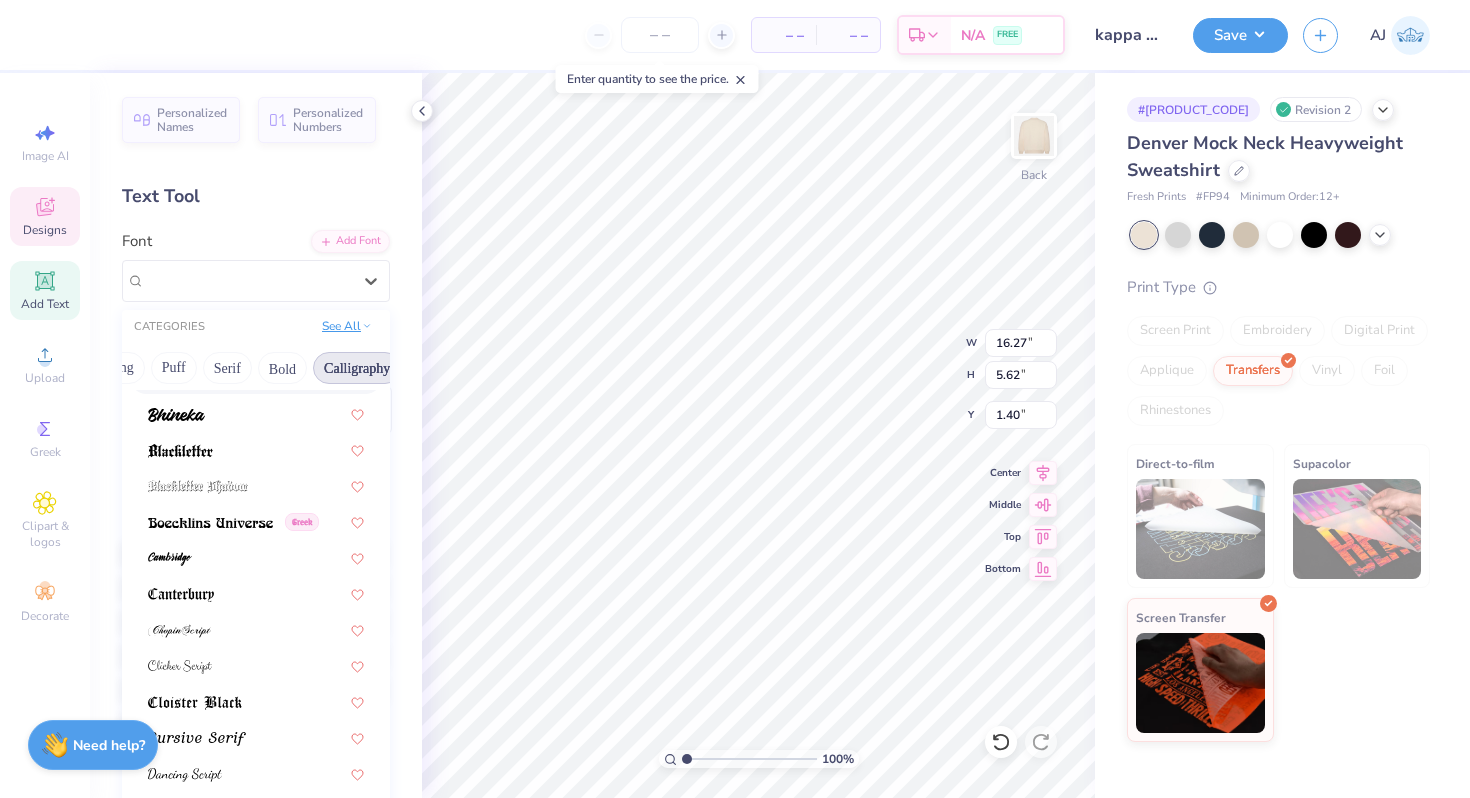 click on "See All" at bounding box center [347, 326] 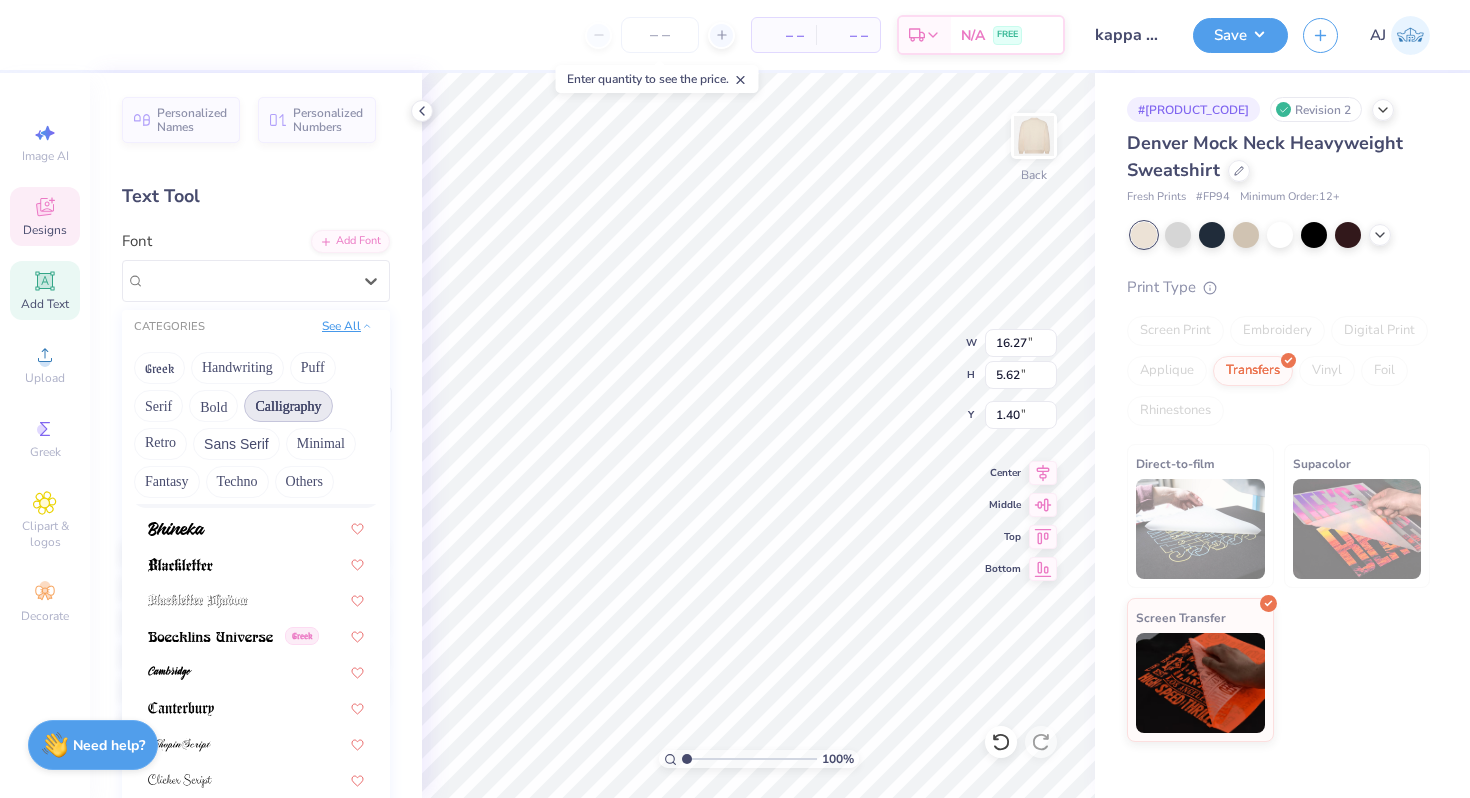 scroll, scrollTop: 0, scrollLeft: 0, axis: both 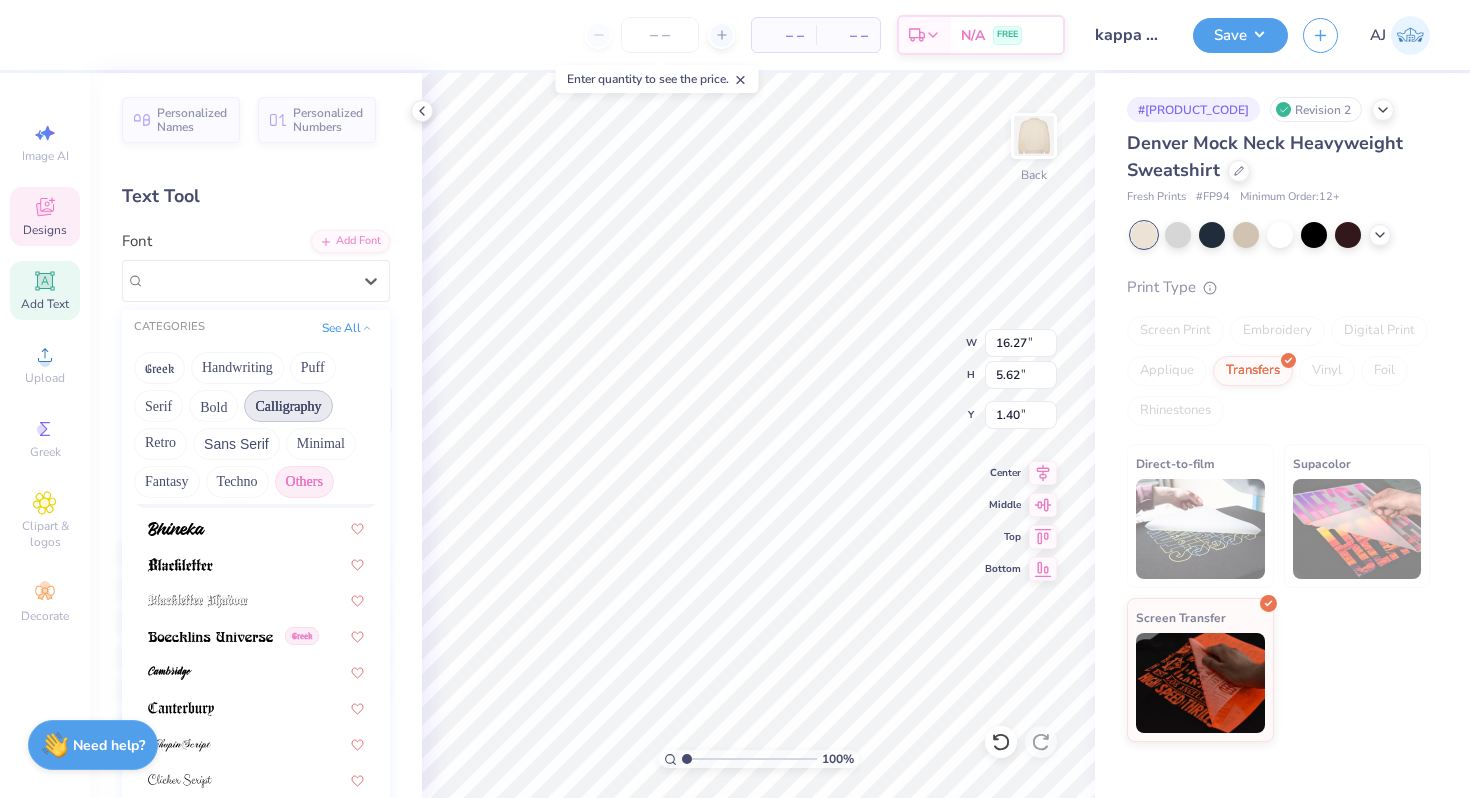click on "Others" at bounding box center (304, 482) 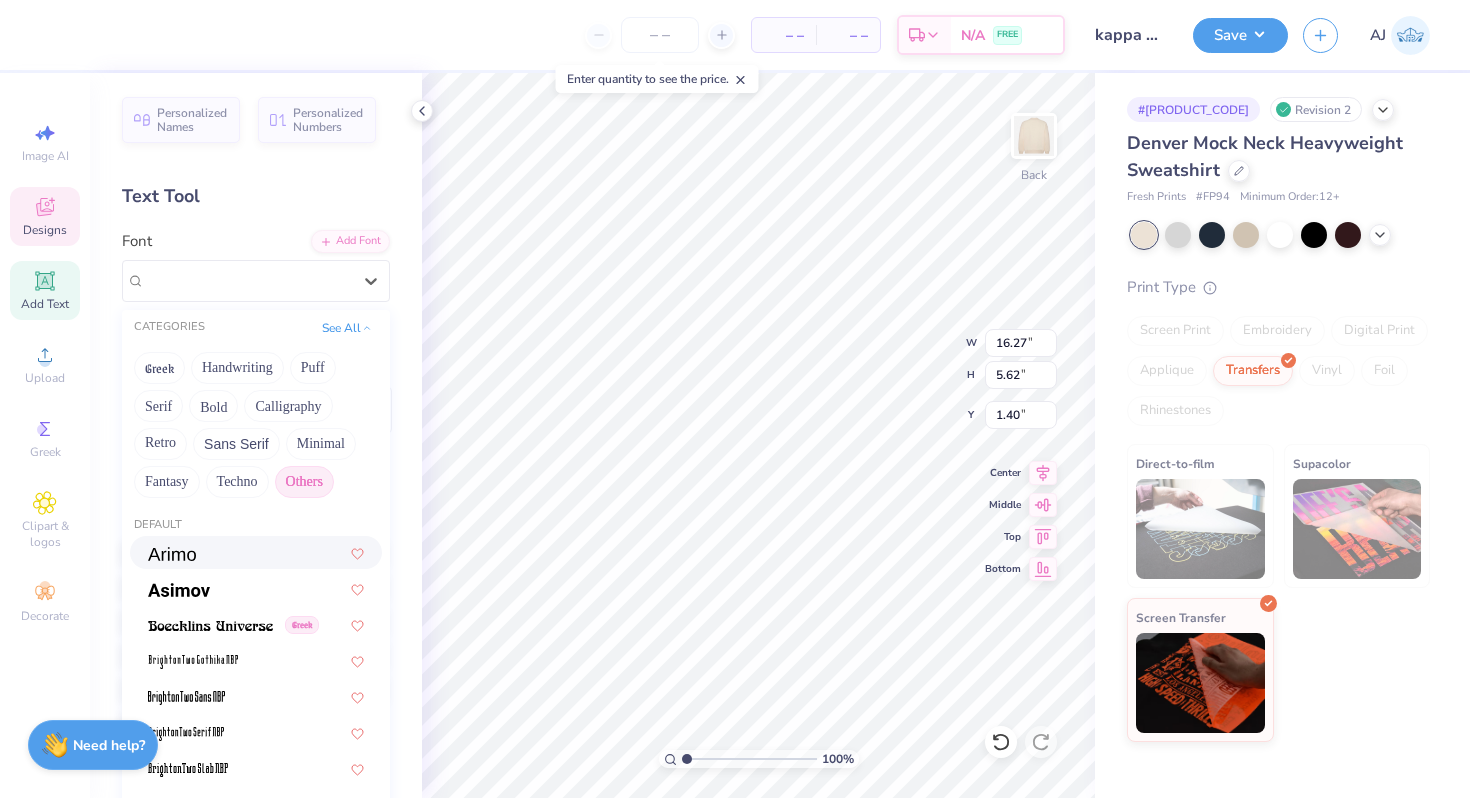 click at bounding box center [256, 552] 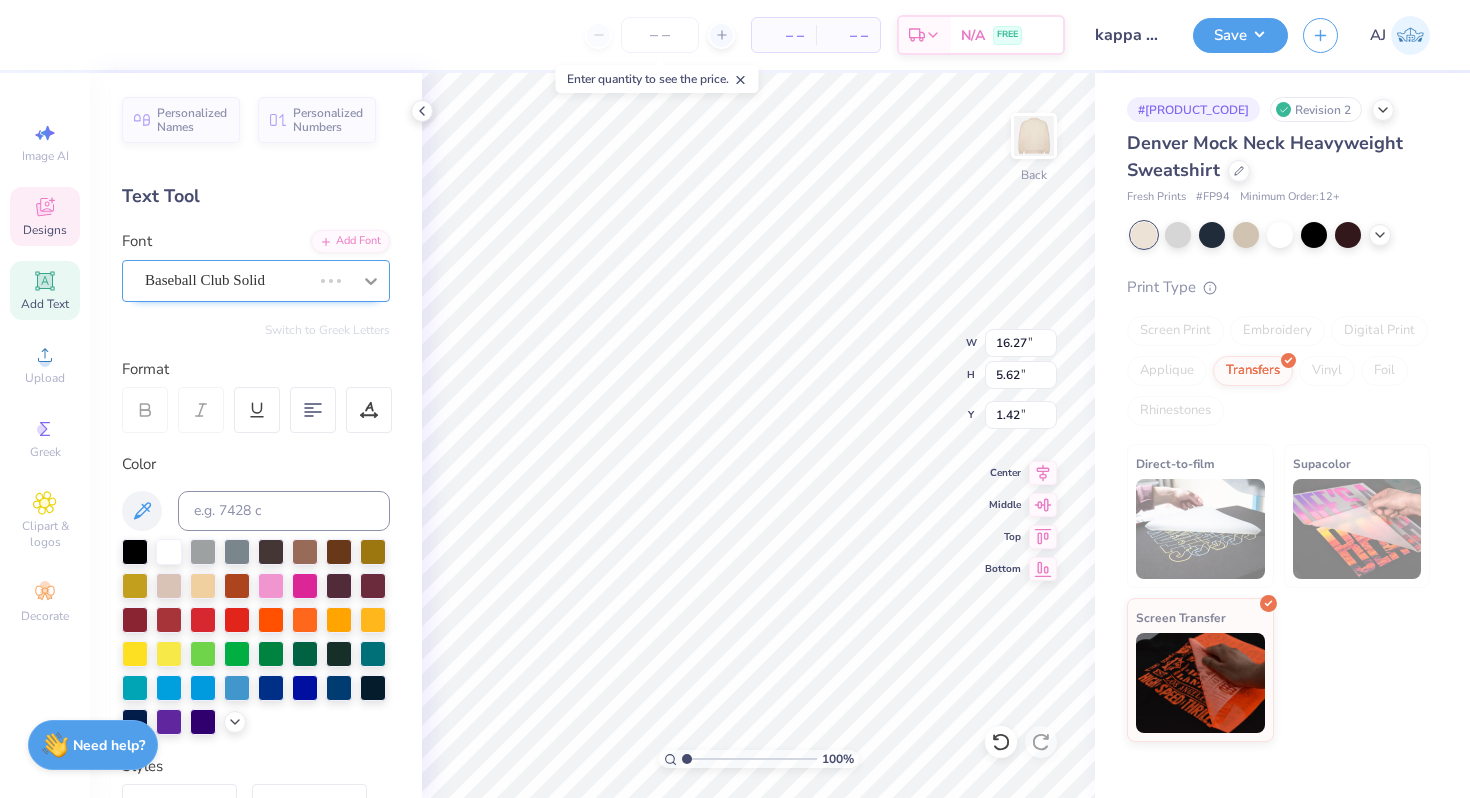 click 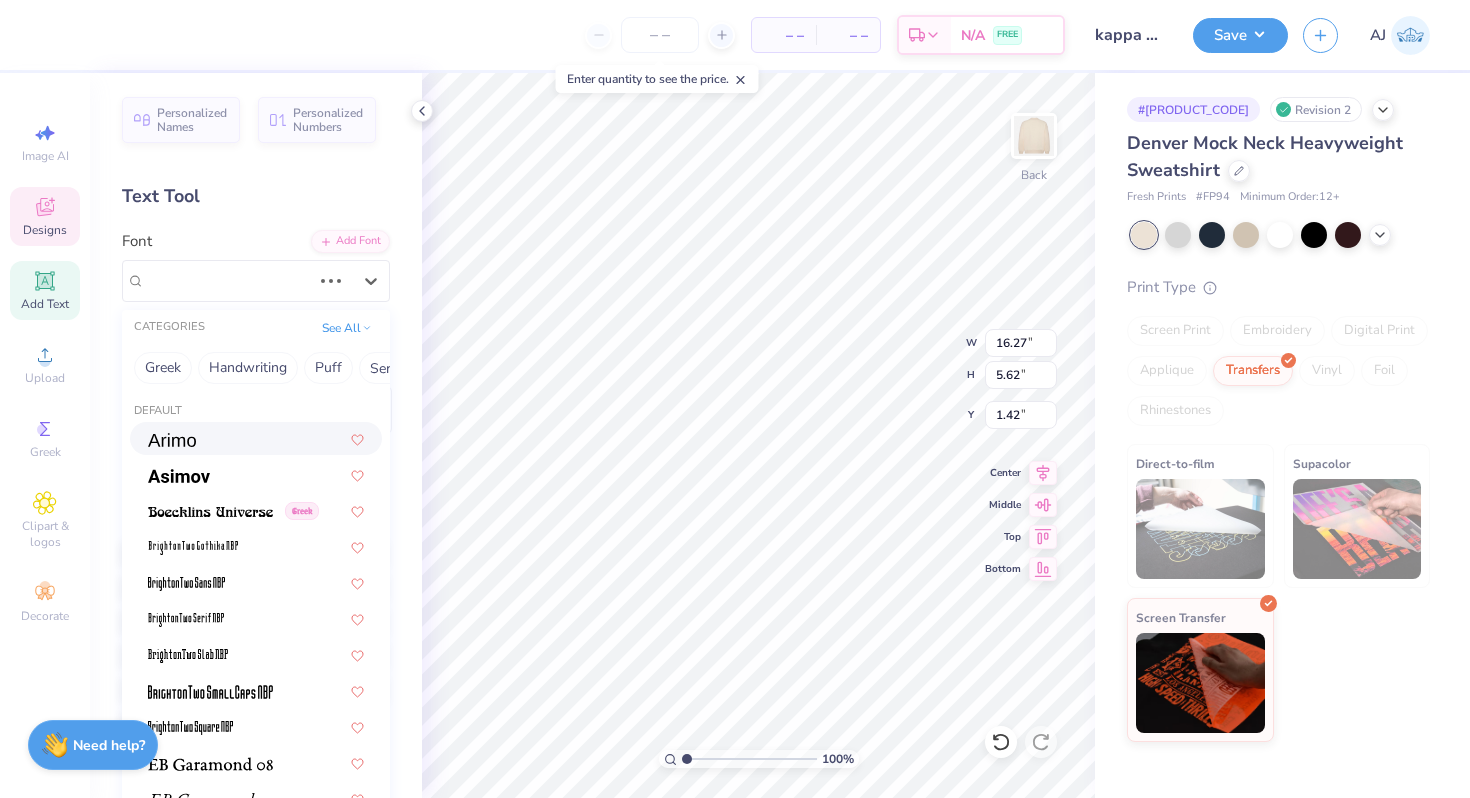 click at bounding box center (256, 438) 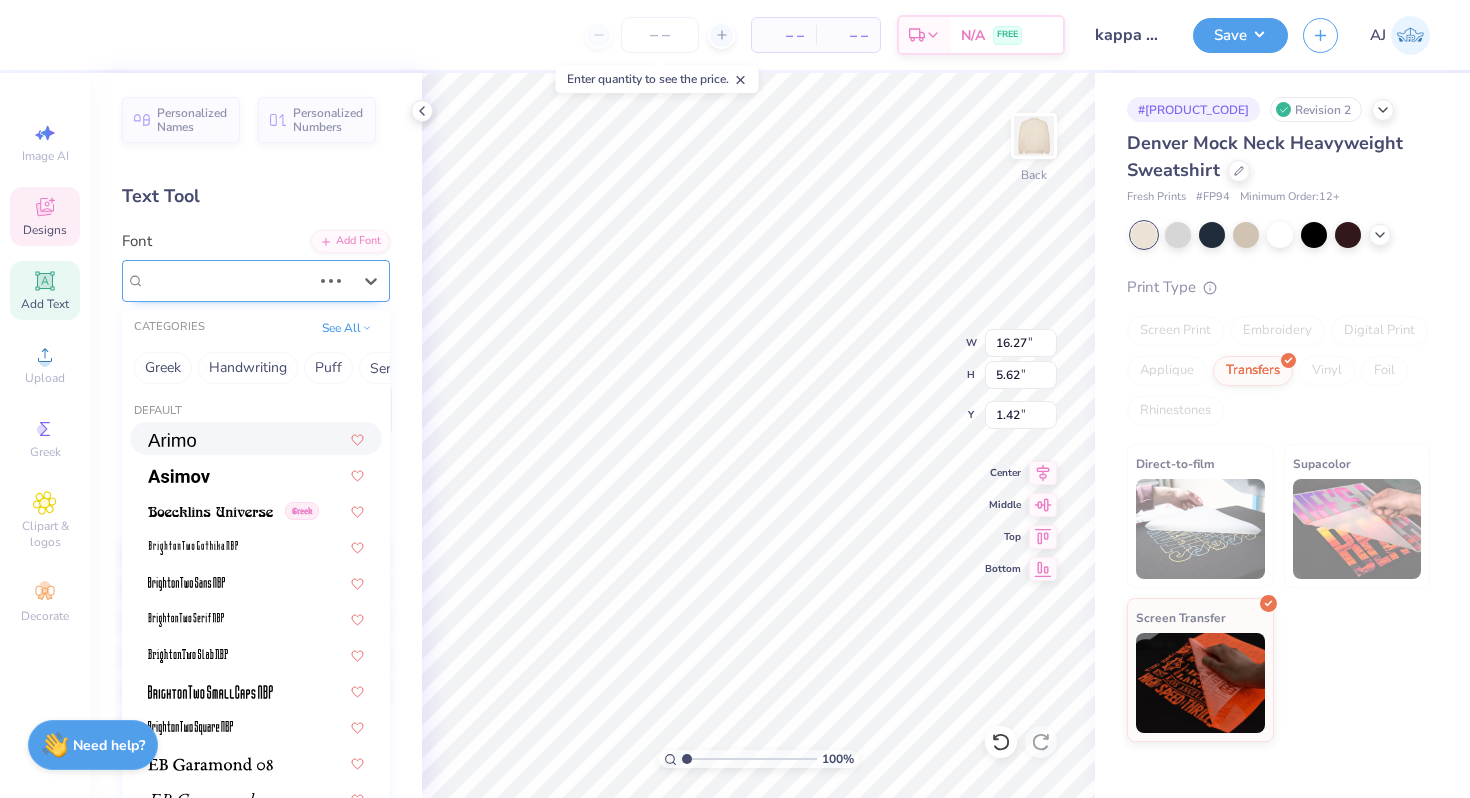 click on "Baseball Club Solid" at bounding box center [256, 281] 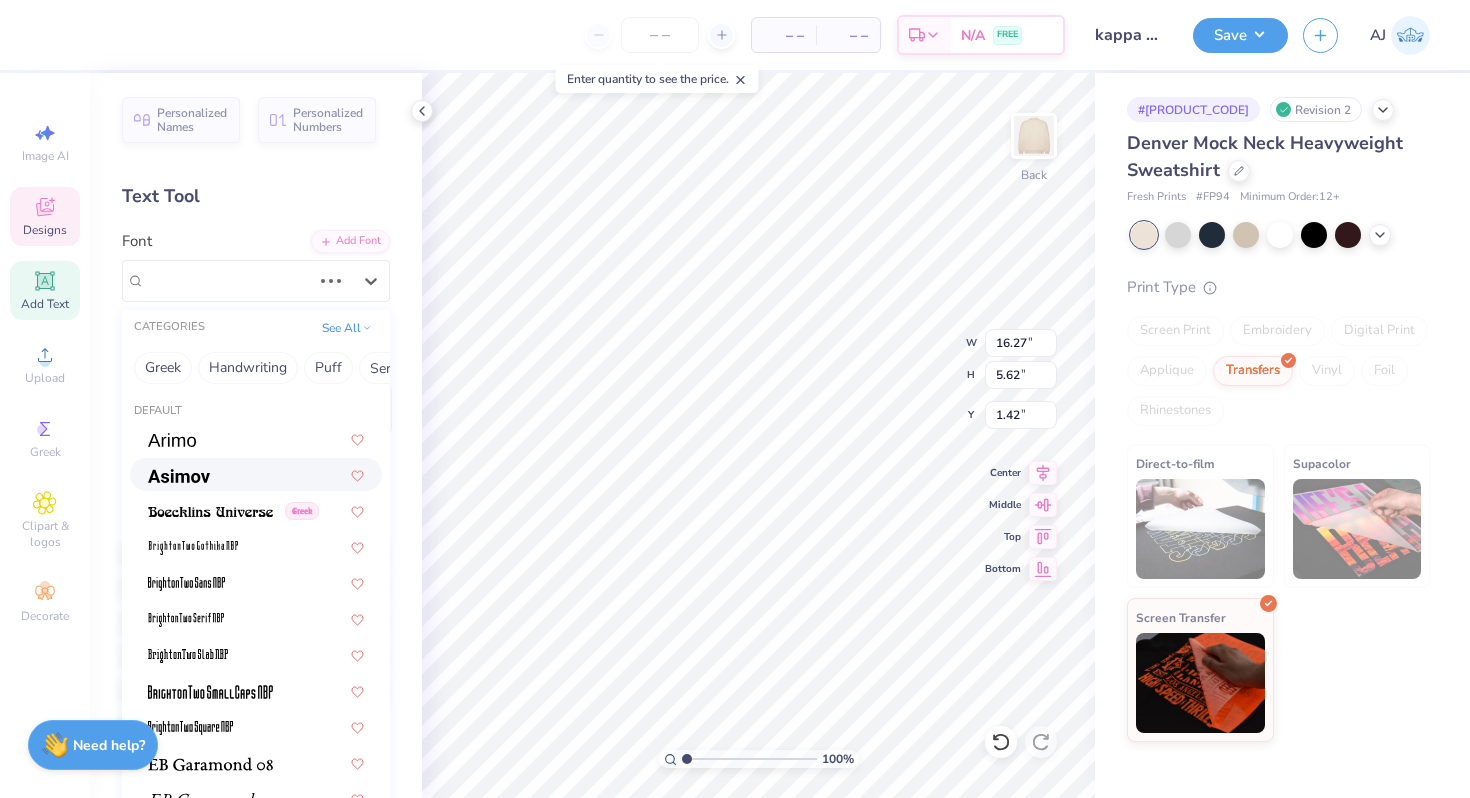 click at bounding box center [256, 474] 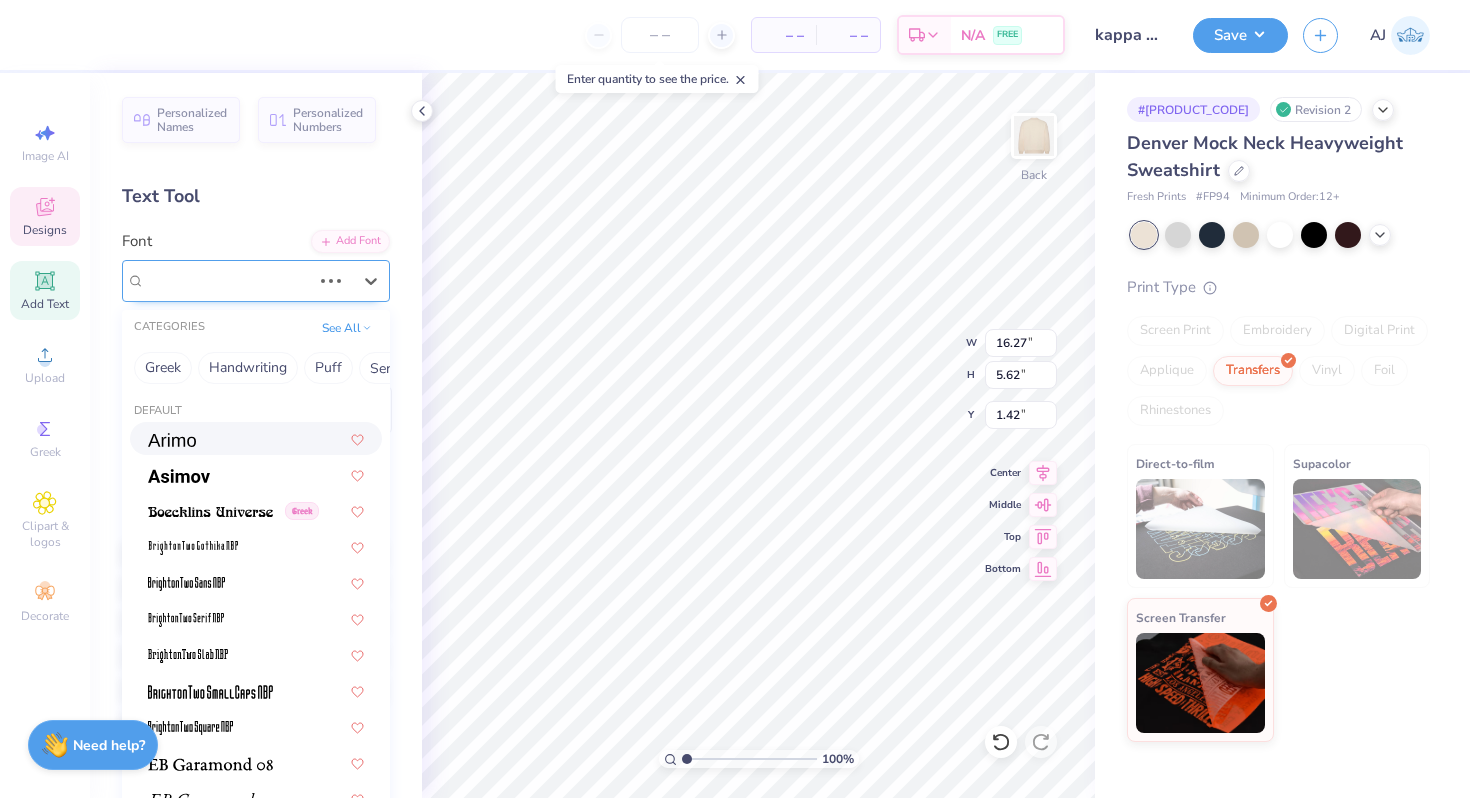 click at bounding box center [351, 281] 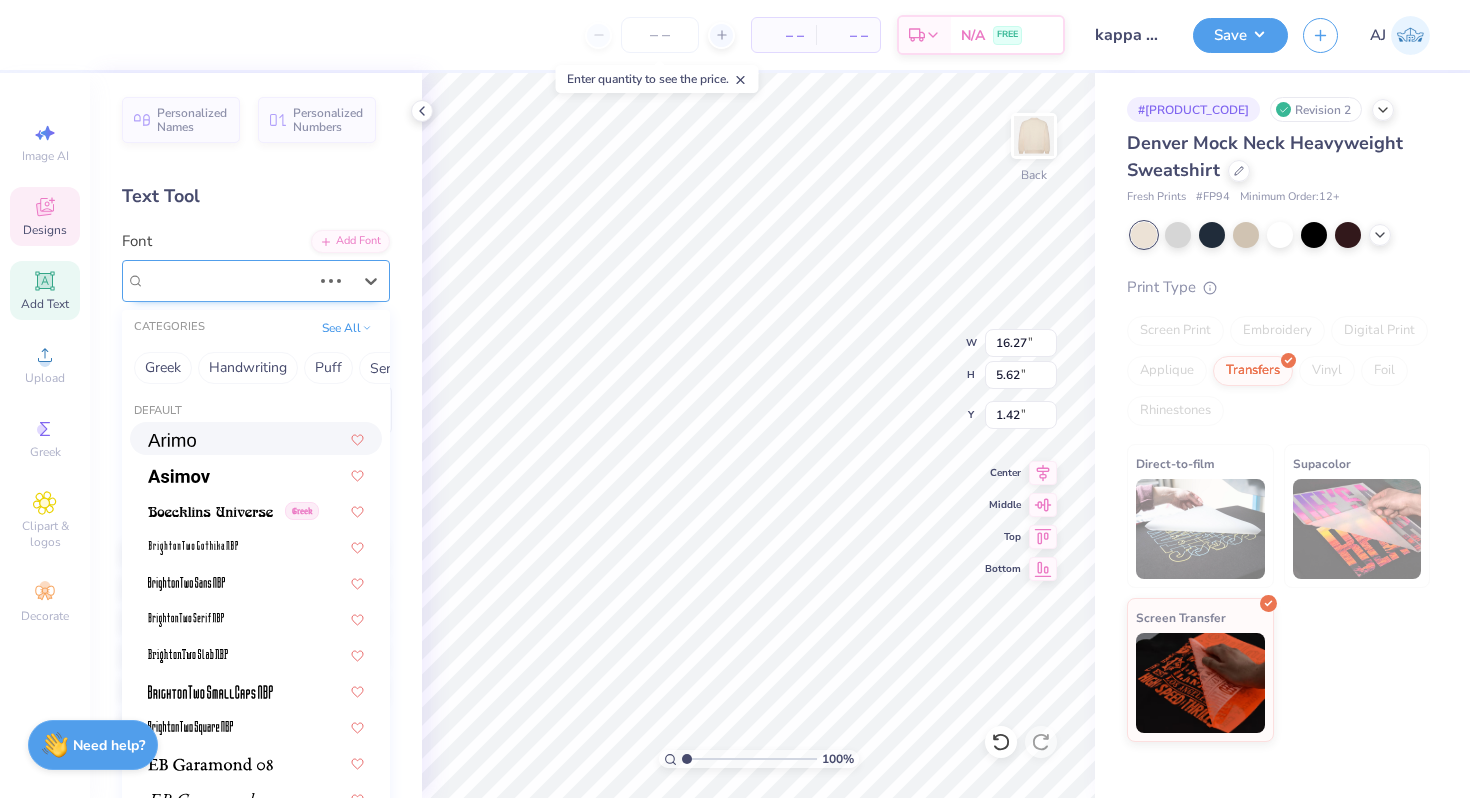 click on "Baseball Club Solid" at bounding box center (228, 280) 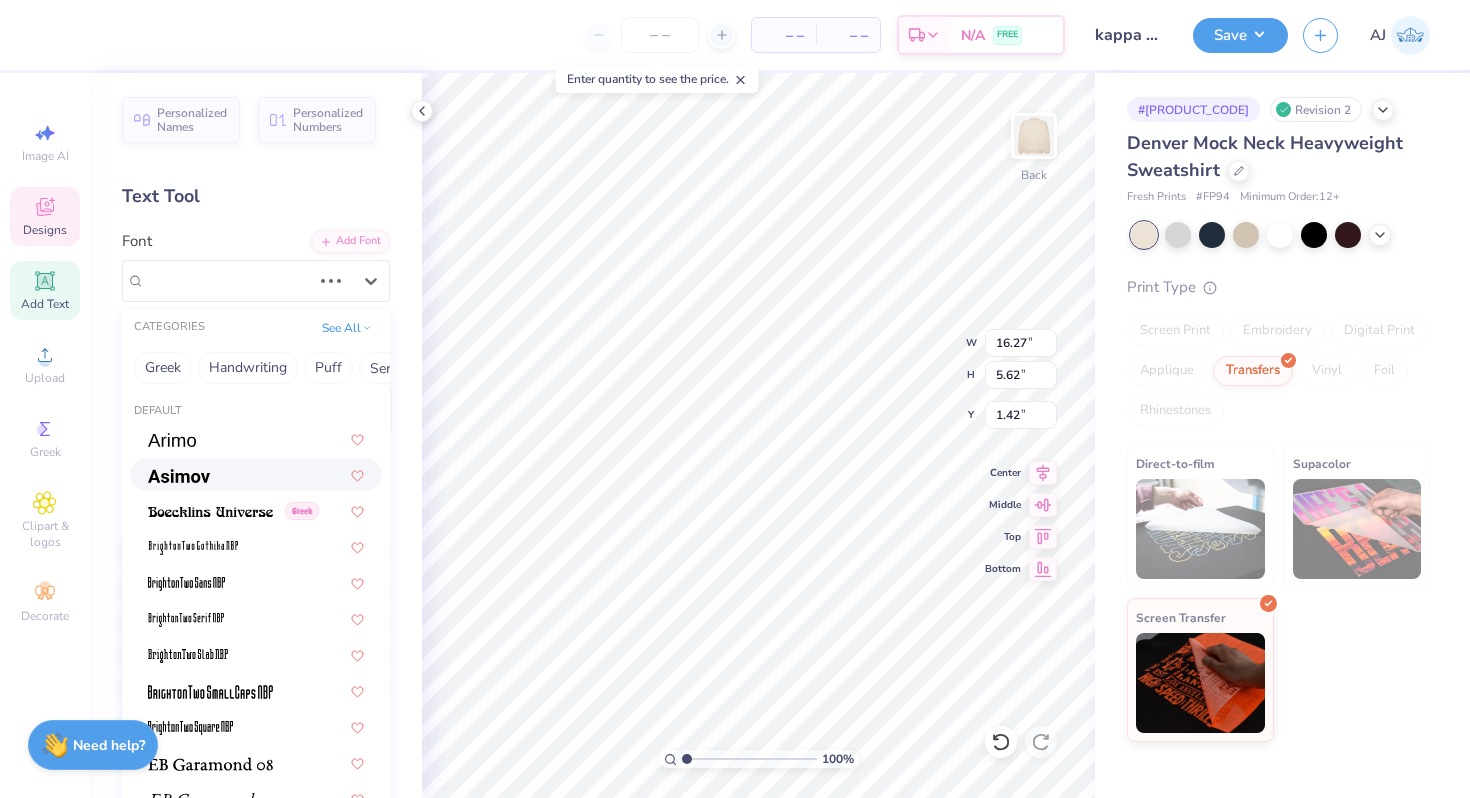 click at bounding box center [256, 474] 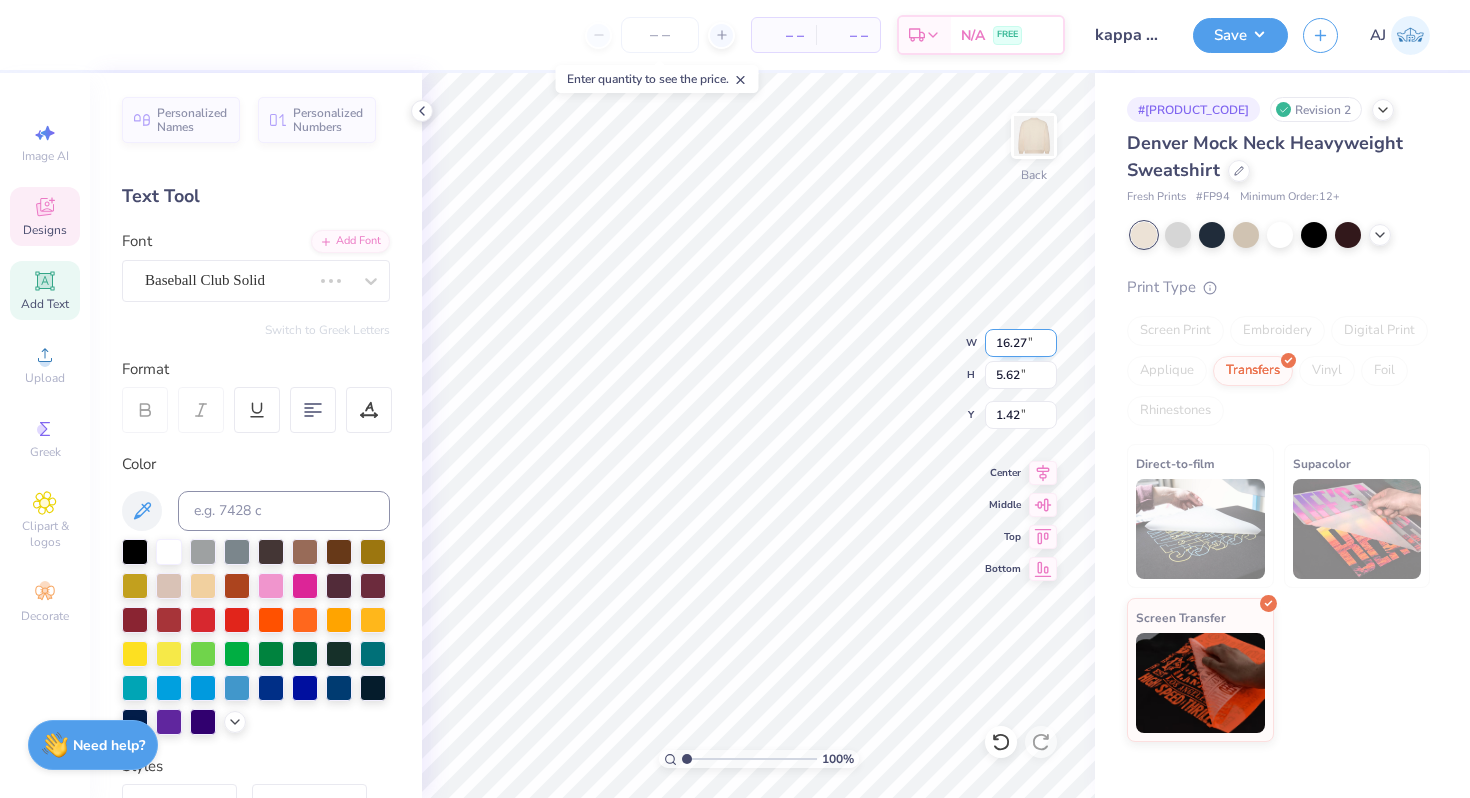 scroll, scrollTop: 0, scrollLeft: 1, axis: horizontal 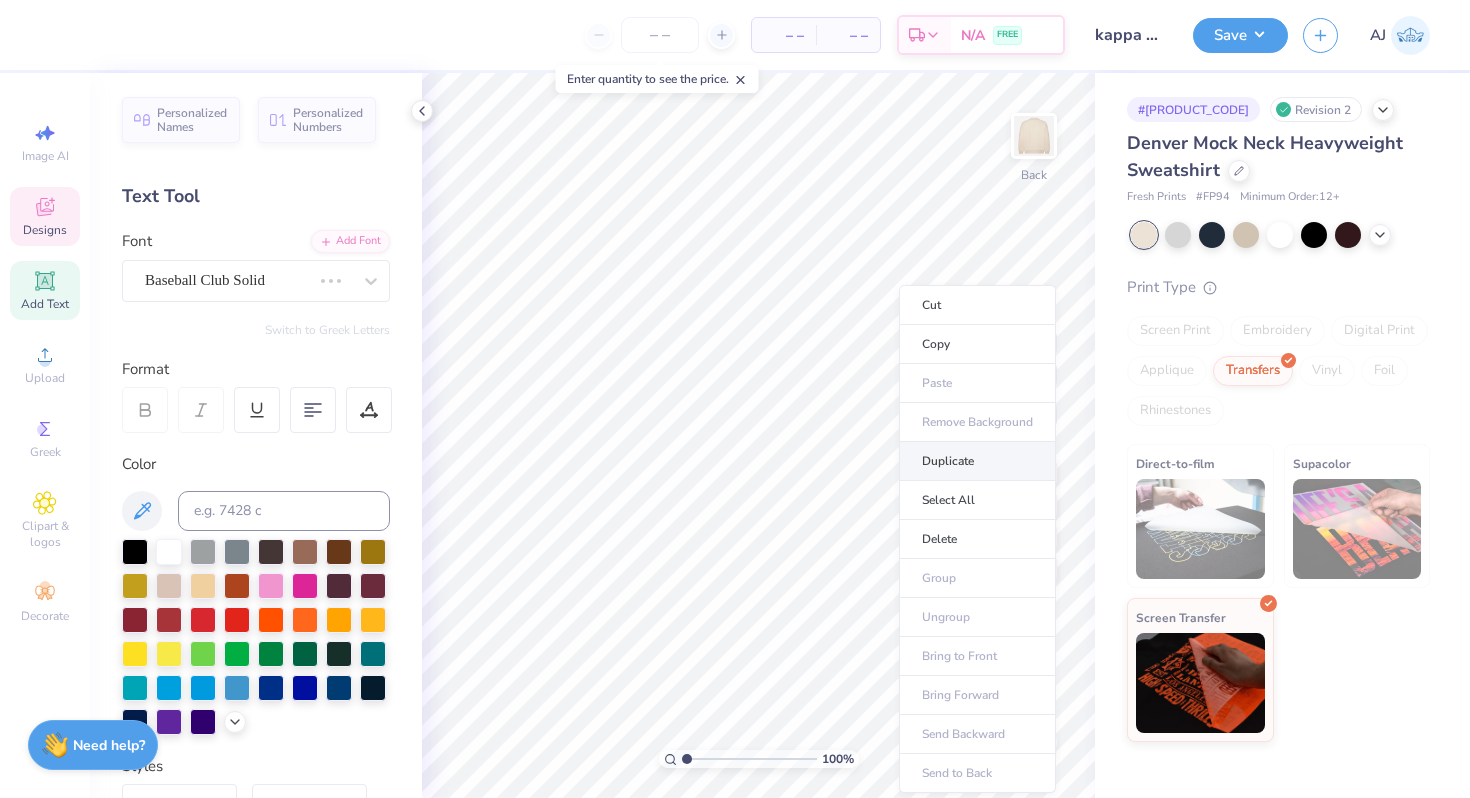 click on "Duplicate" at bounding box center (977, 461) 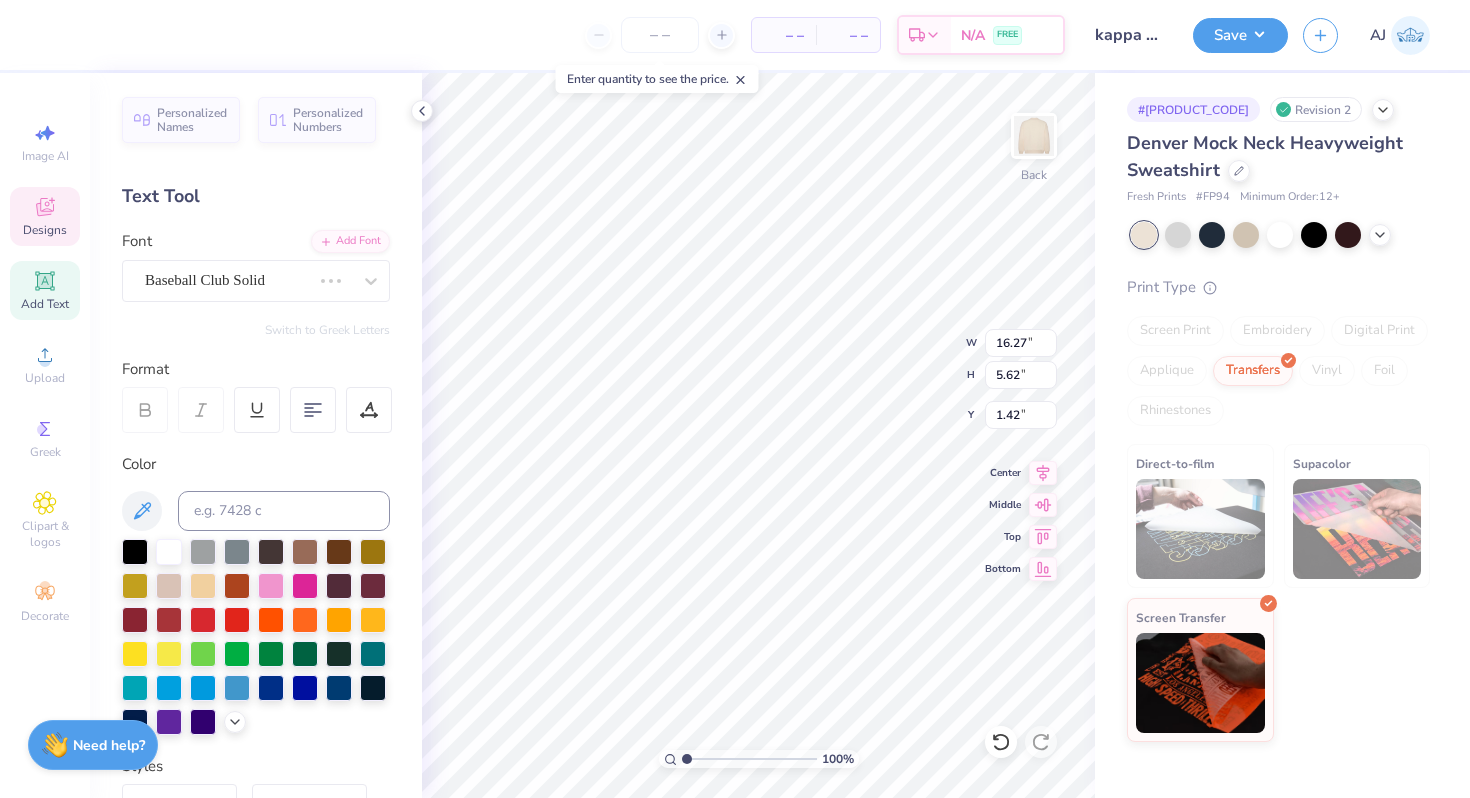 type on "2.42" 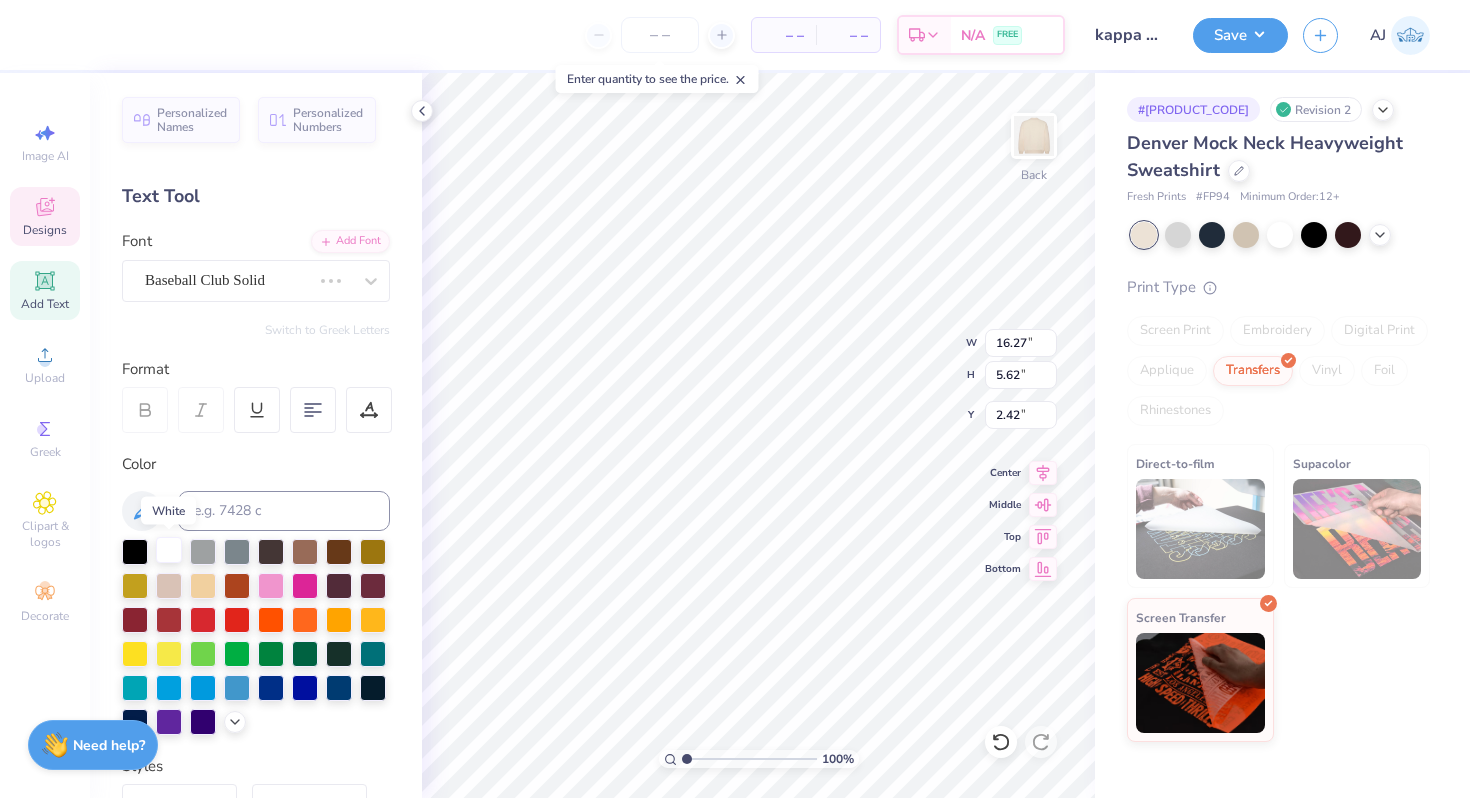 click at bounding box center [169, 550] 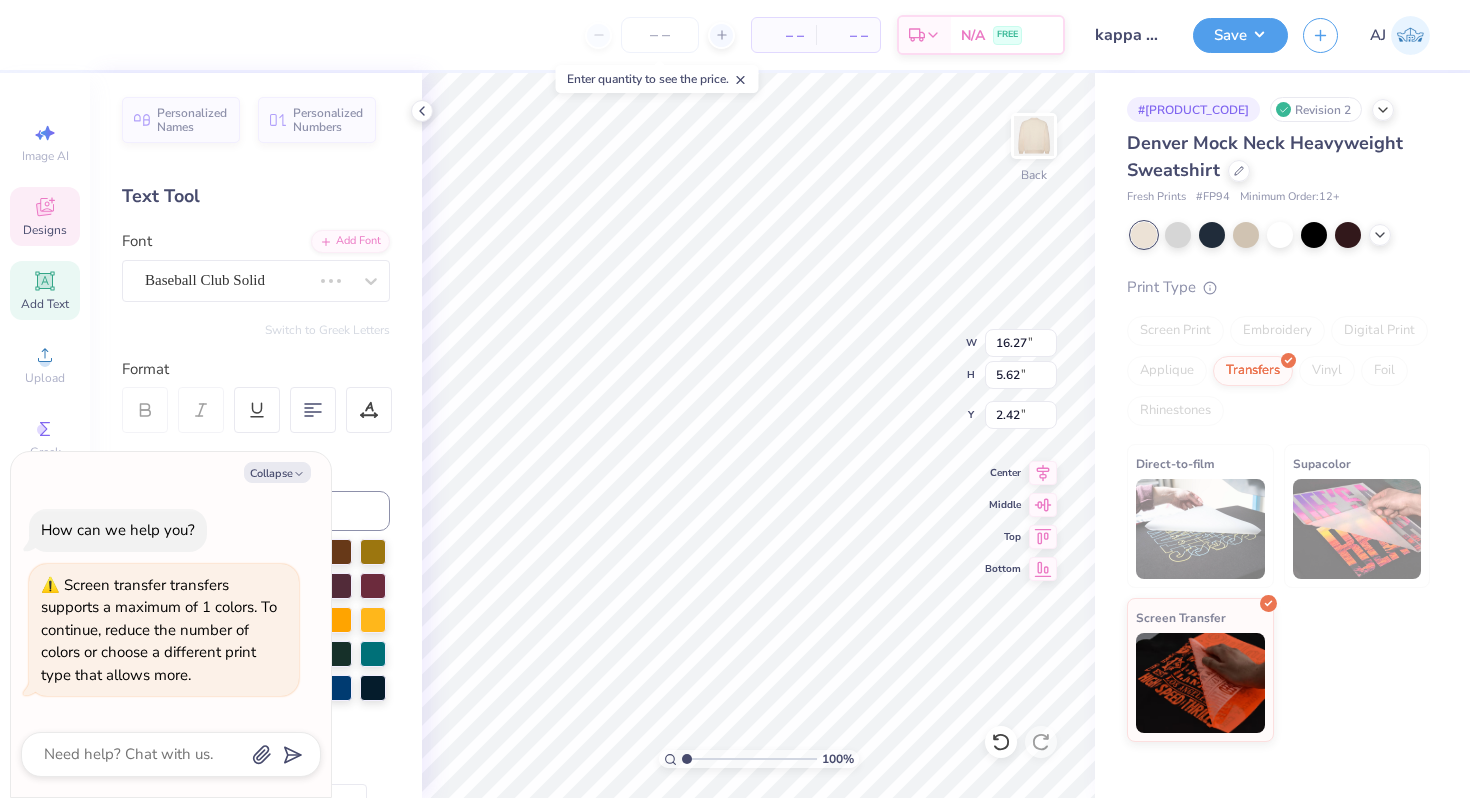 type on "x" 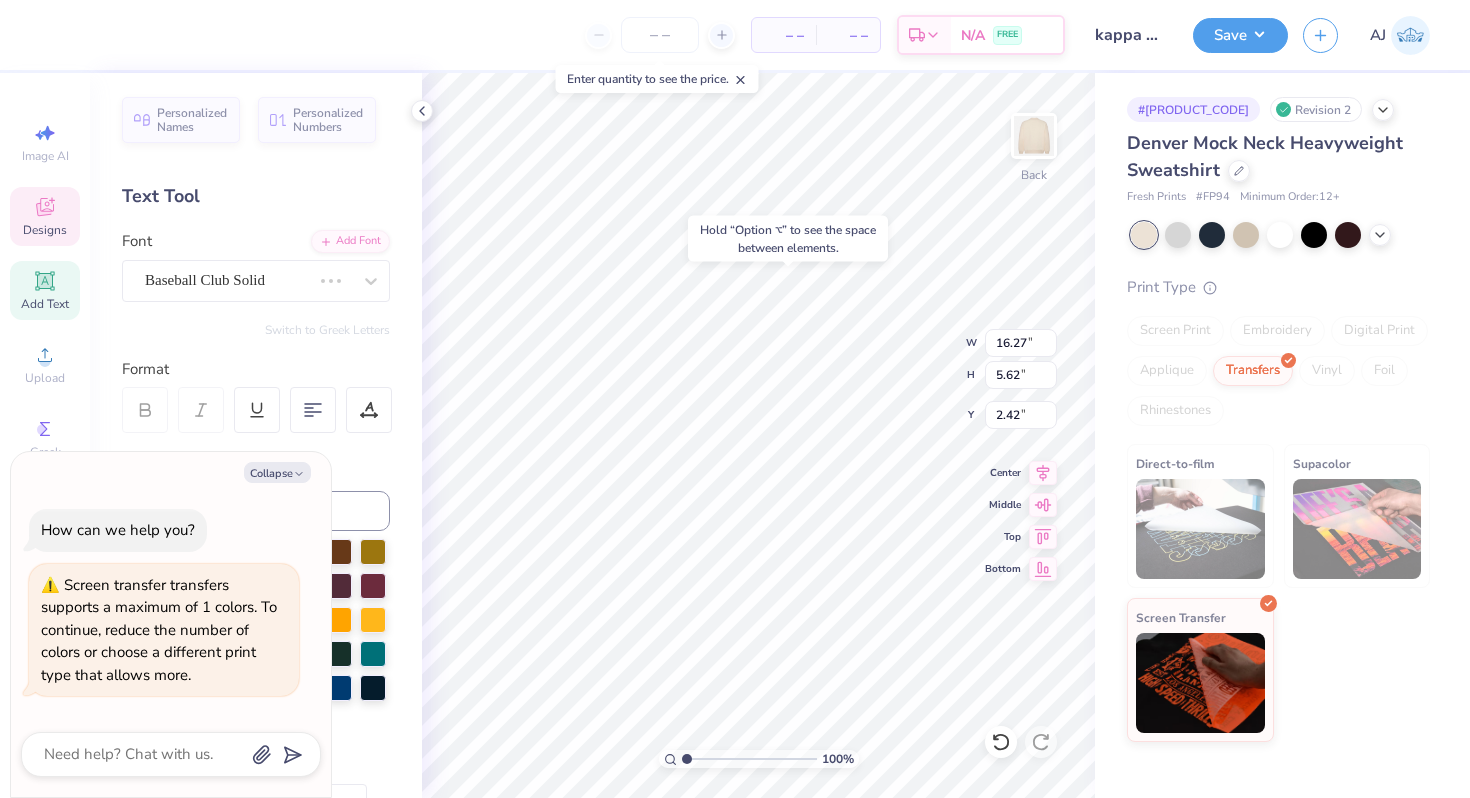 type on "1.71" 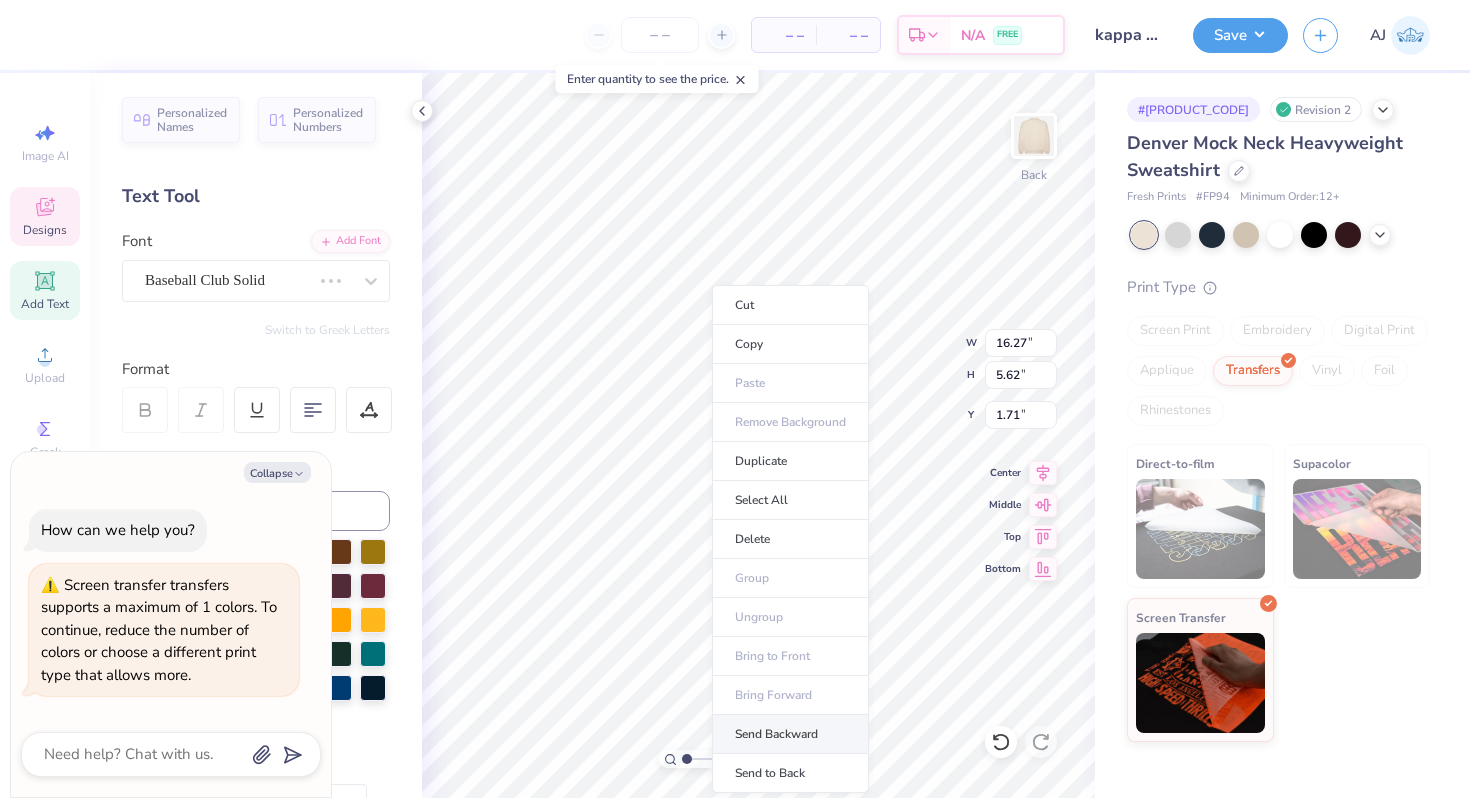 click on "Send Backward" at bounding box center (790, 734) 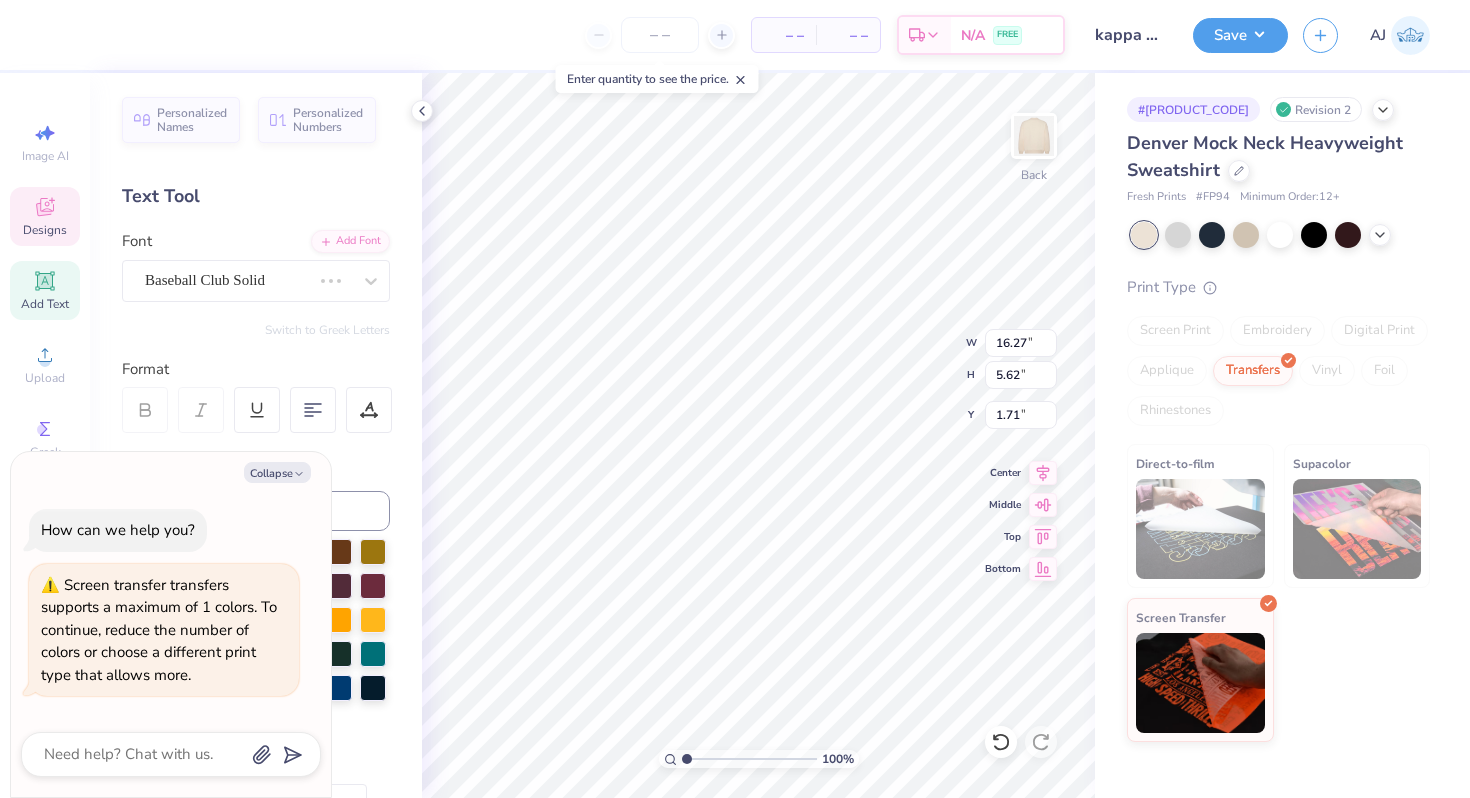 type on "x" 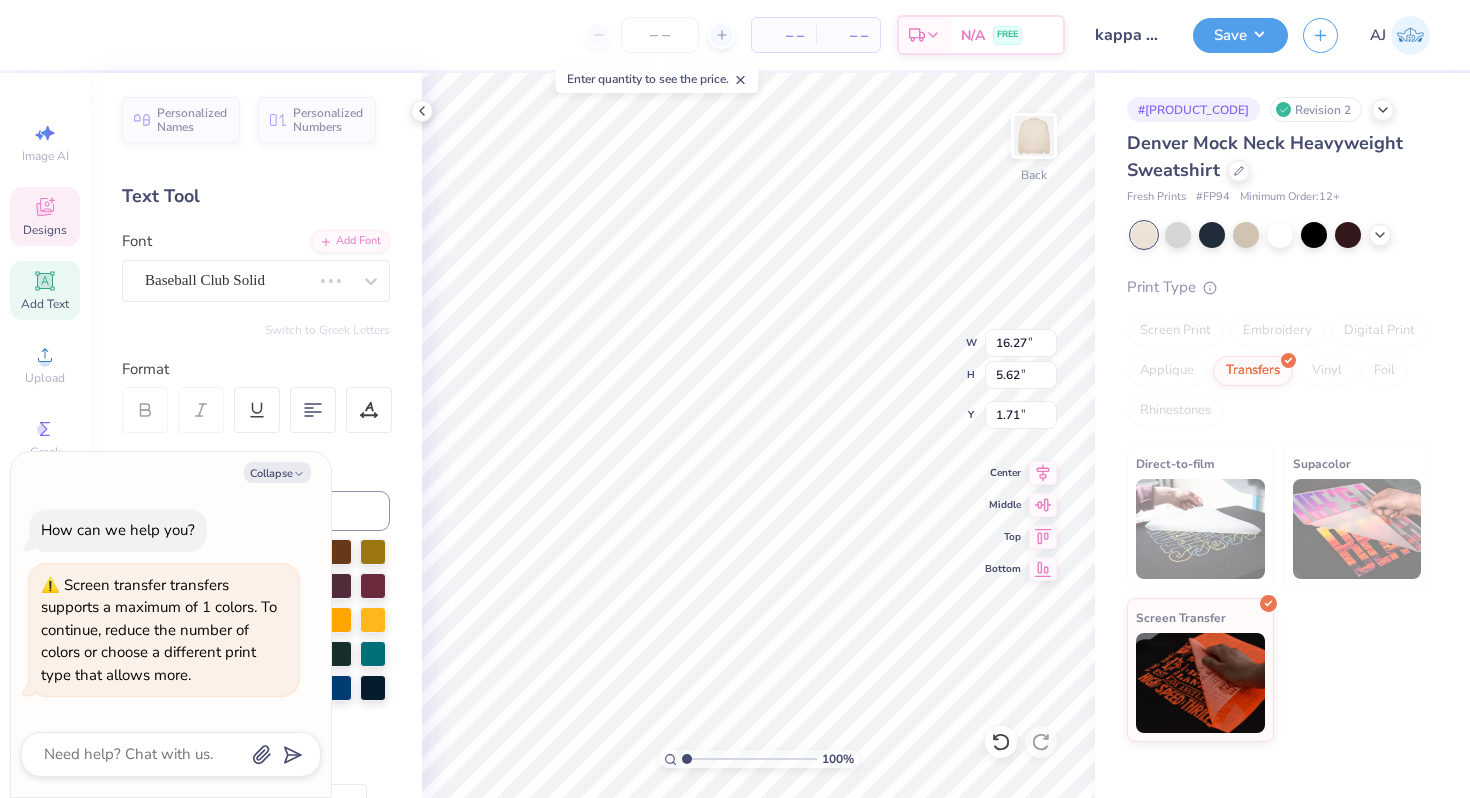 type on "1.42" 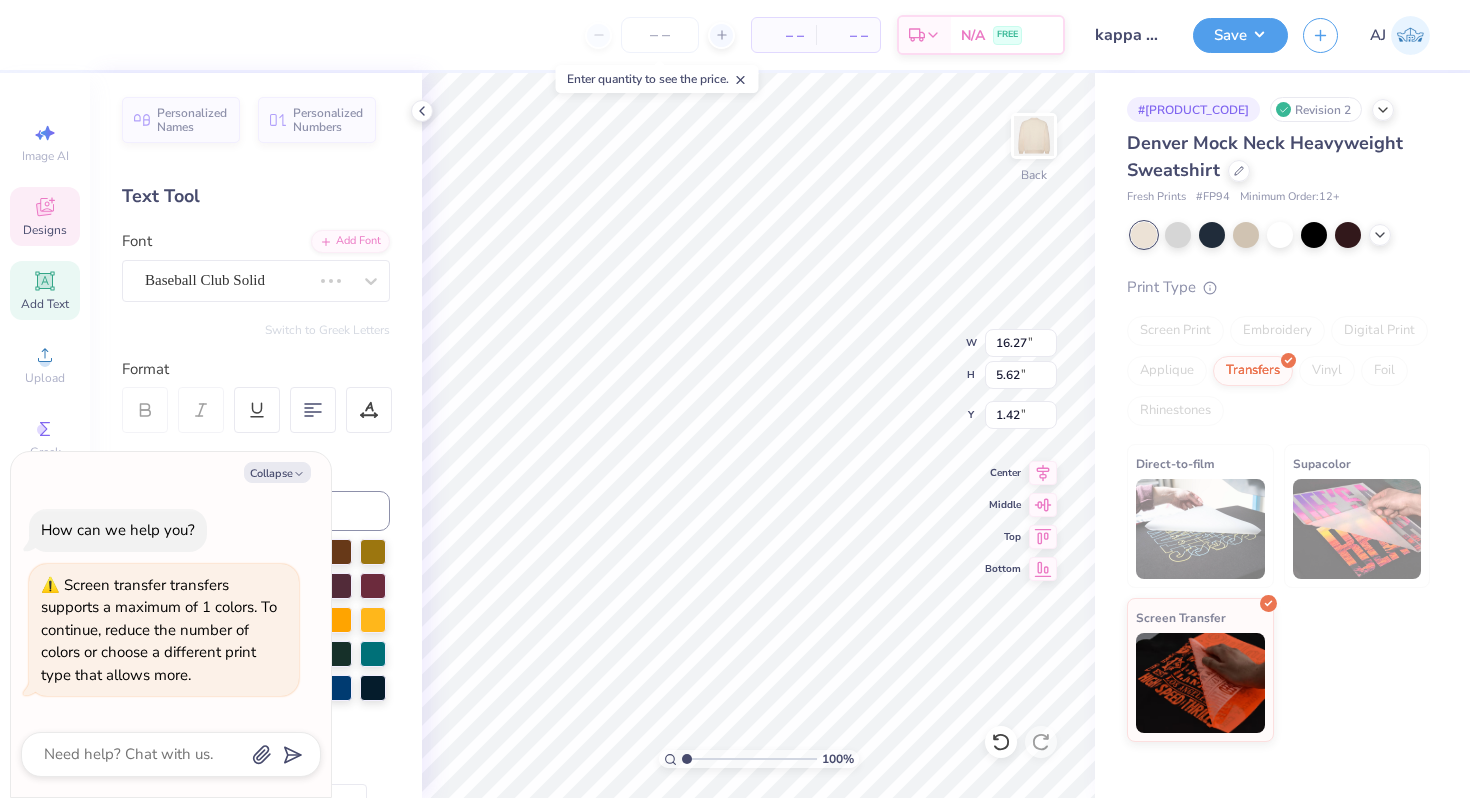type on "x" 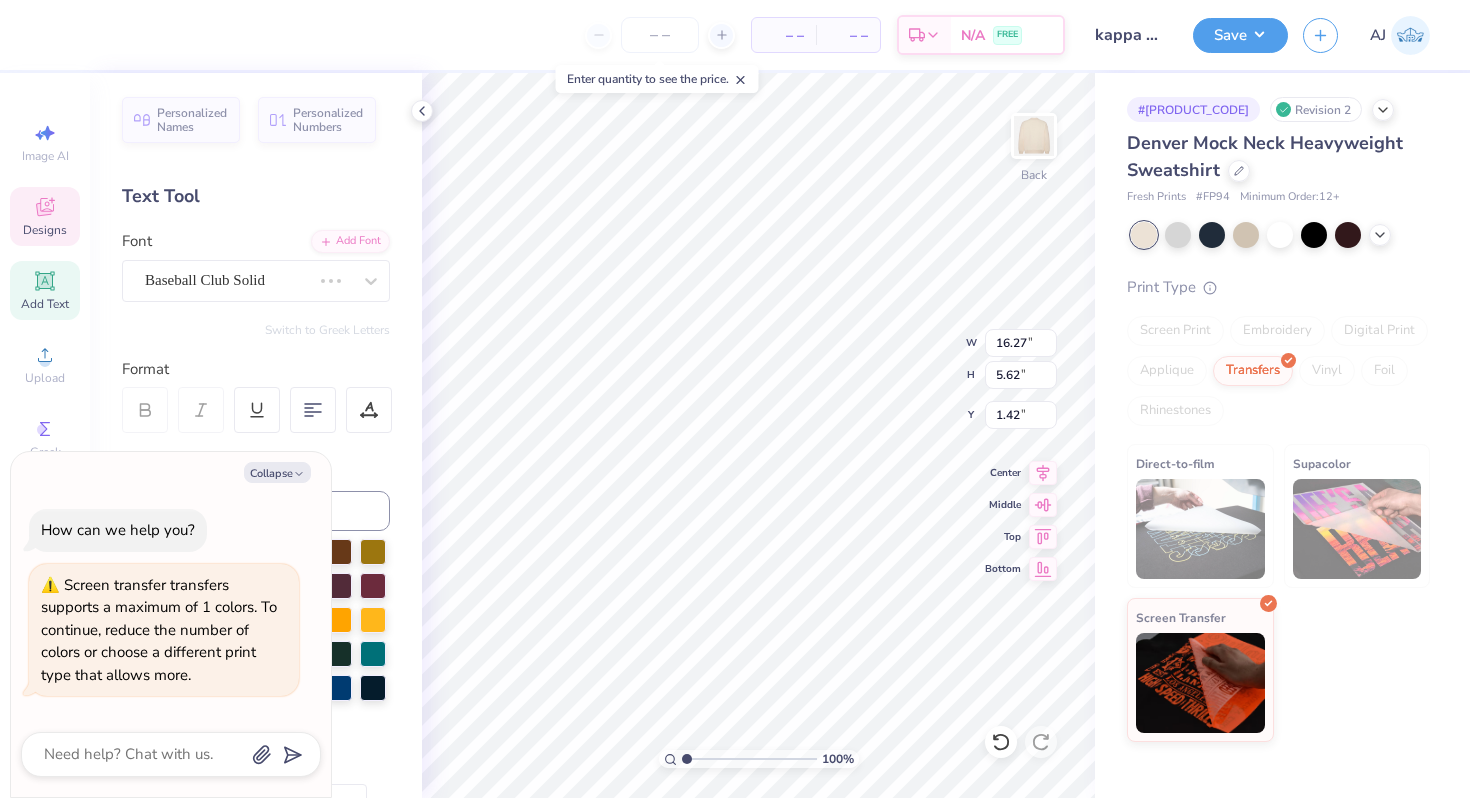 type on "1.71" 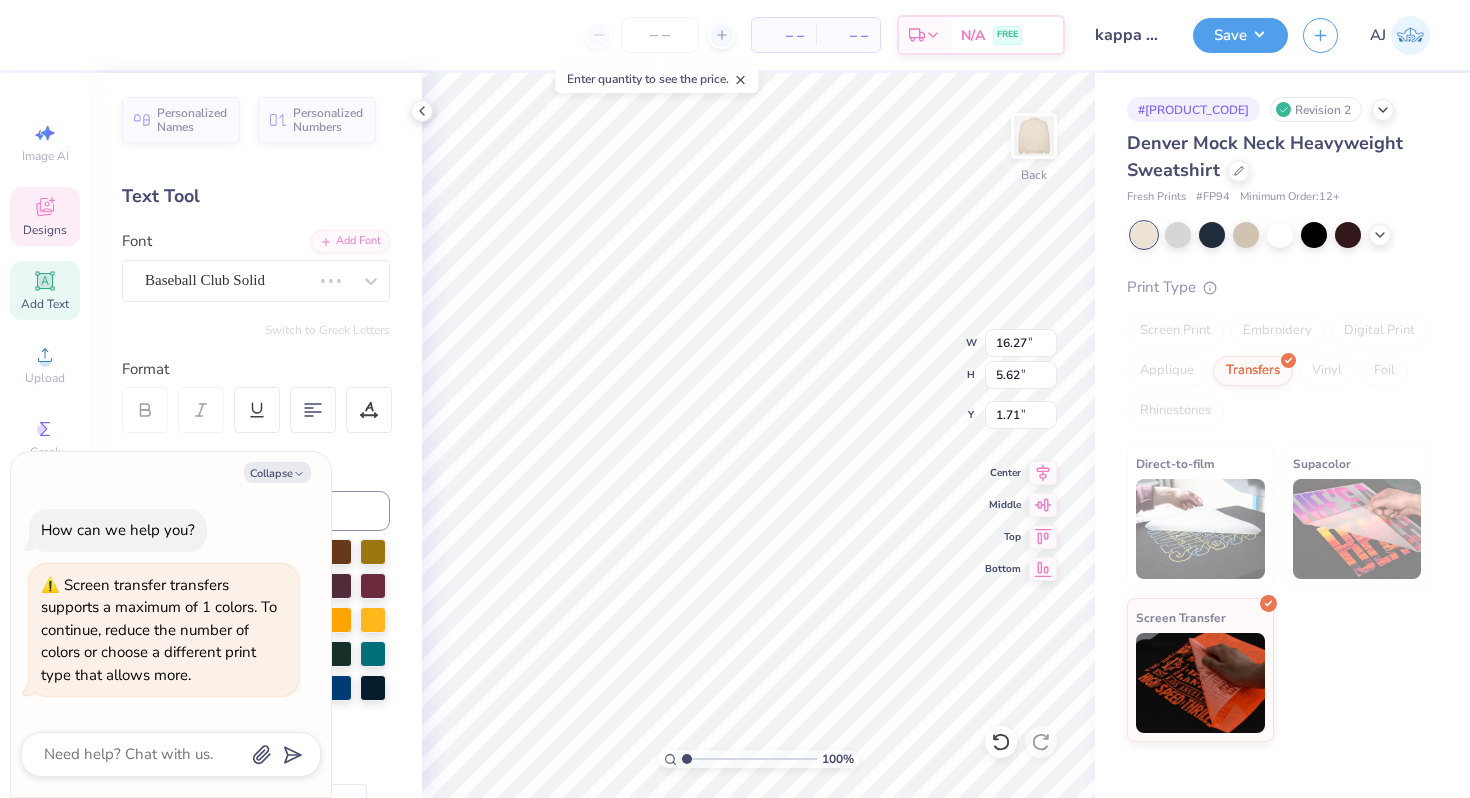 type on "x" 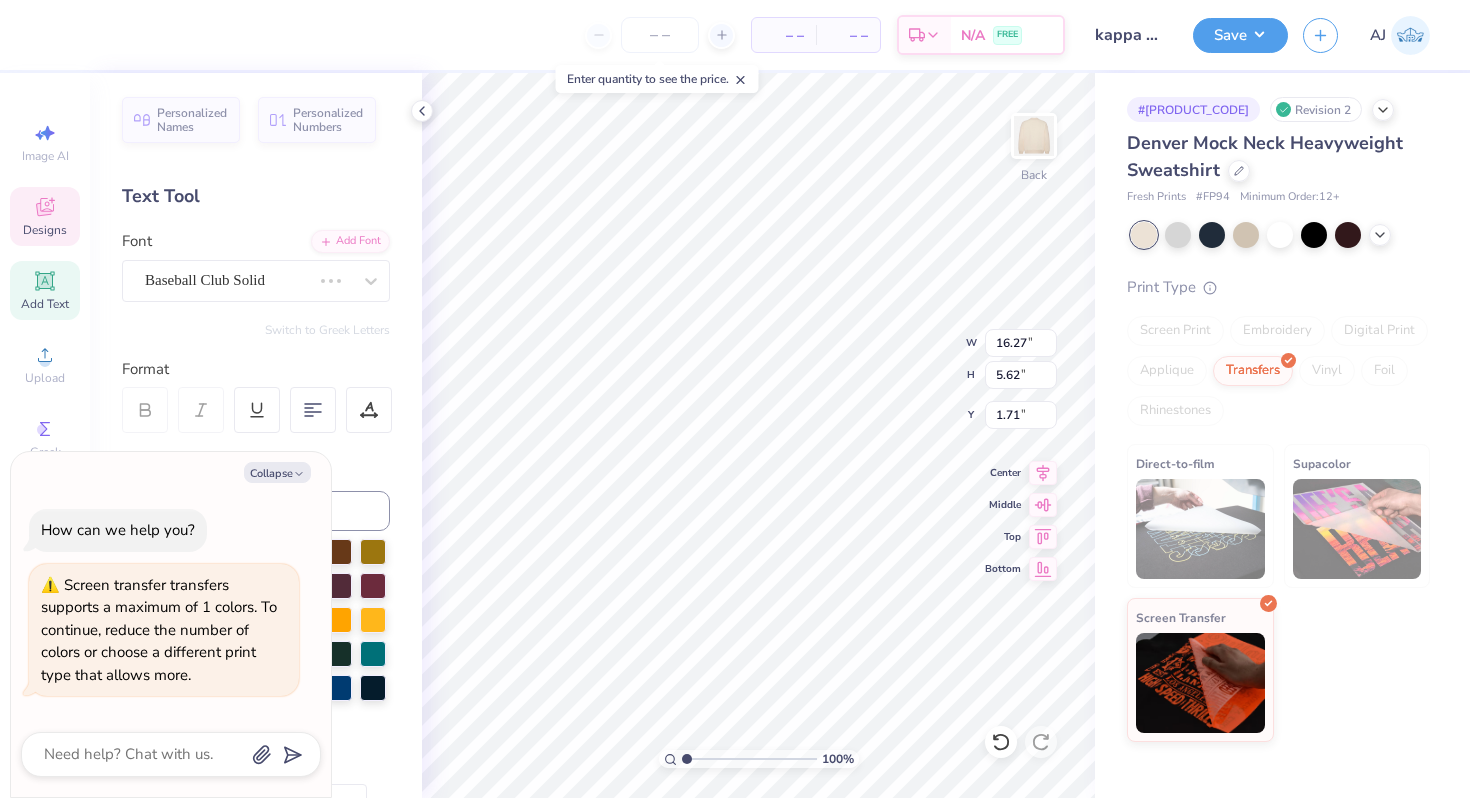 type on "15.98" 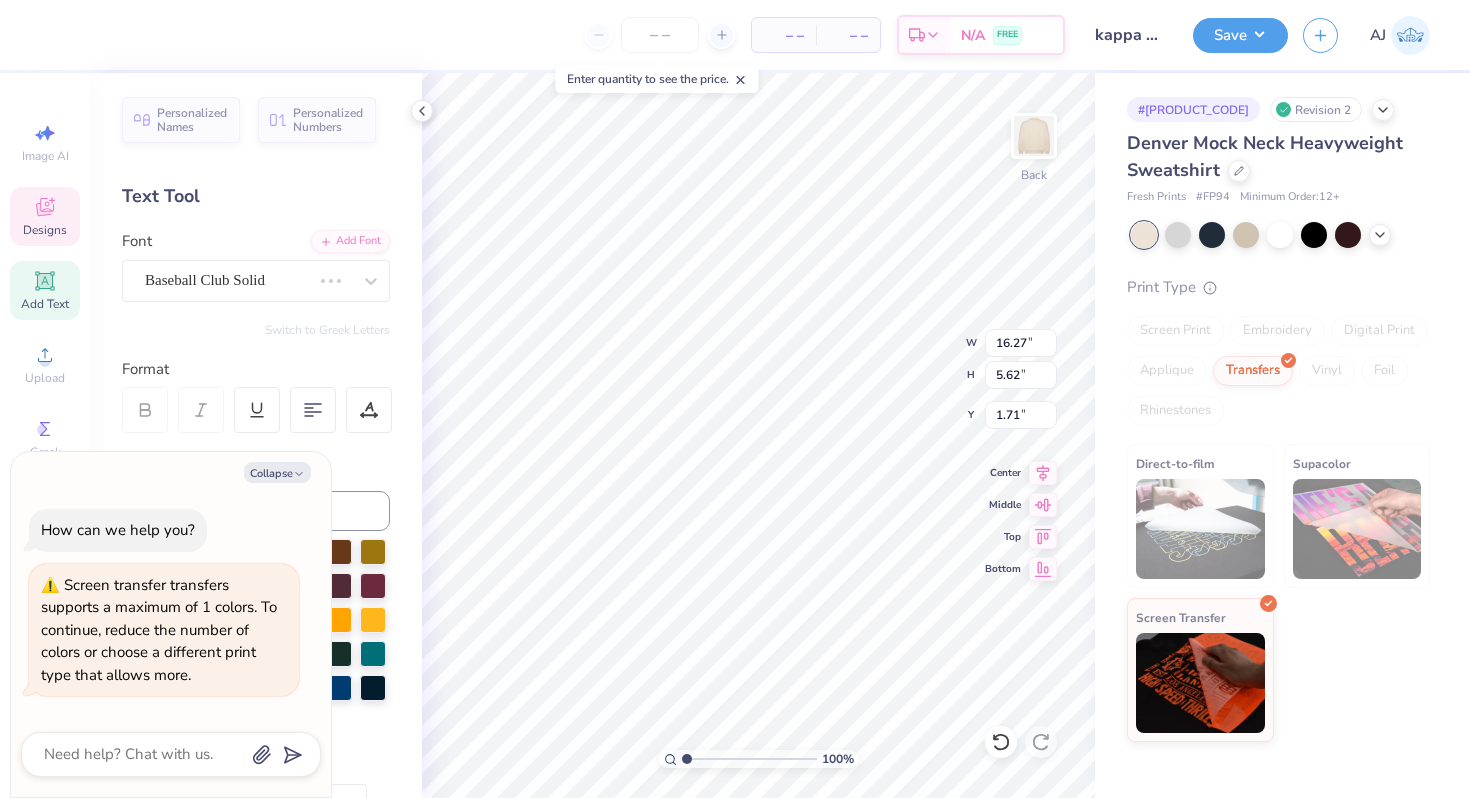 type on "5.52" 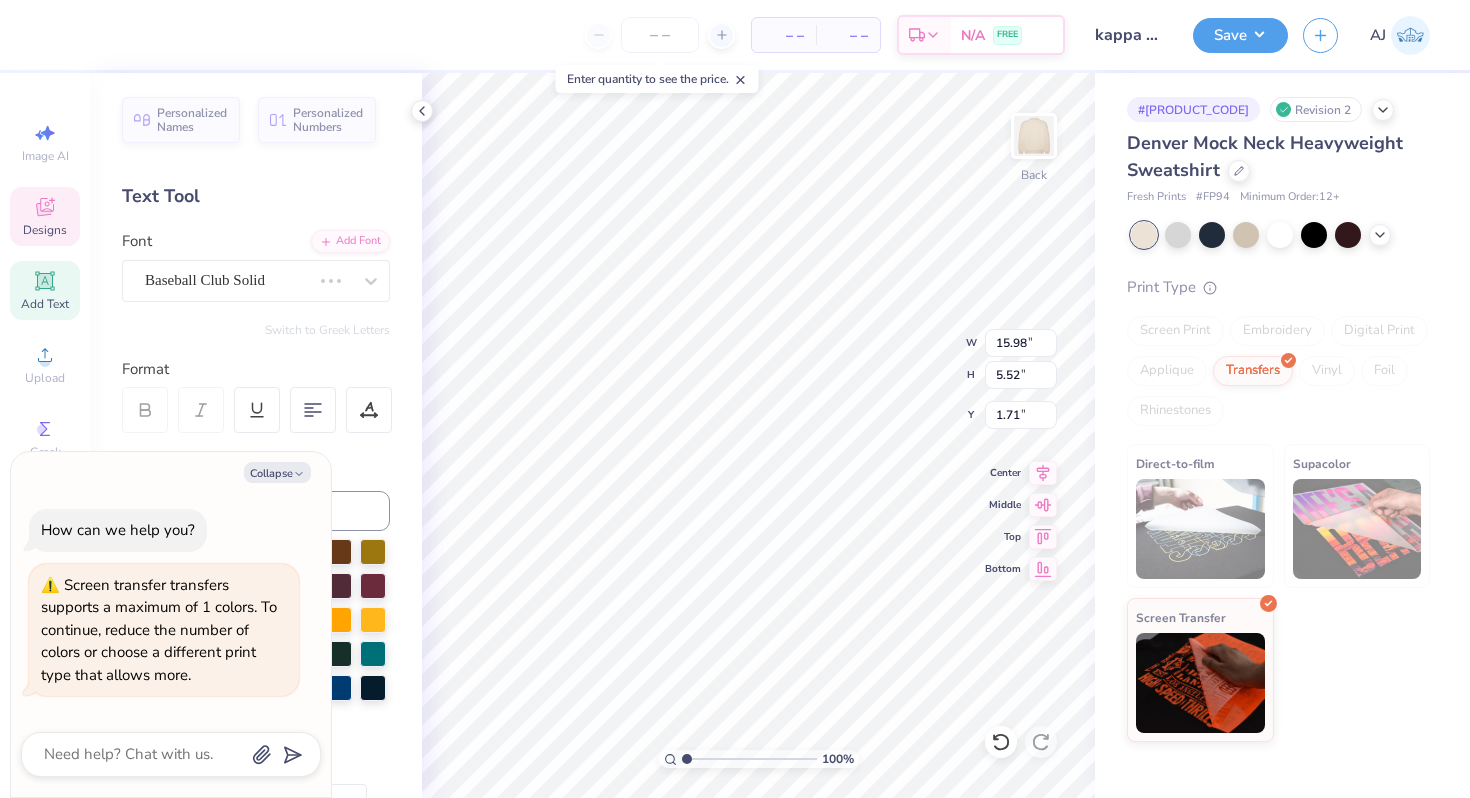 type on "x" 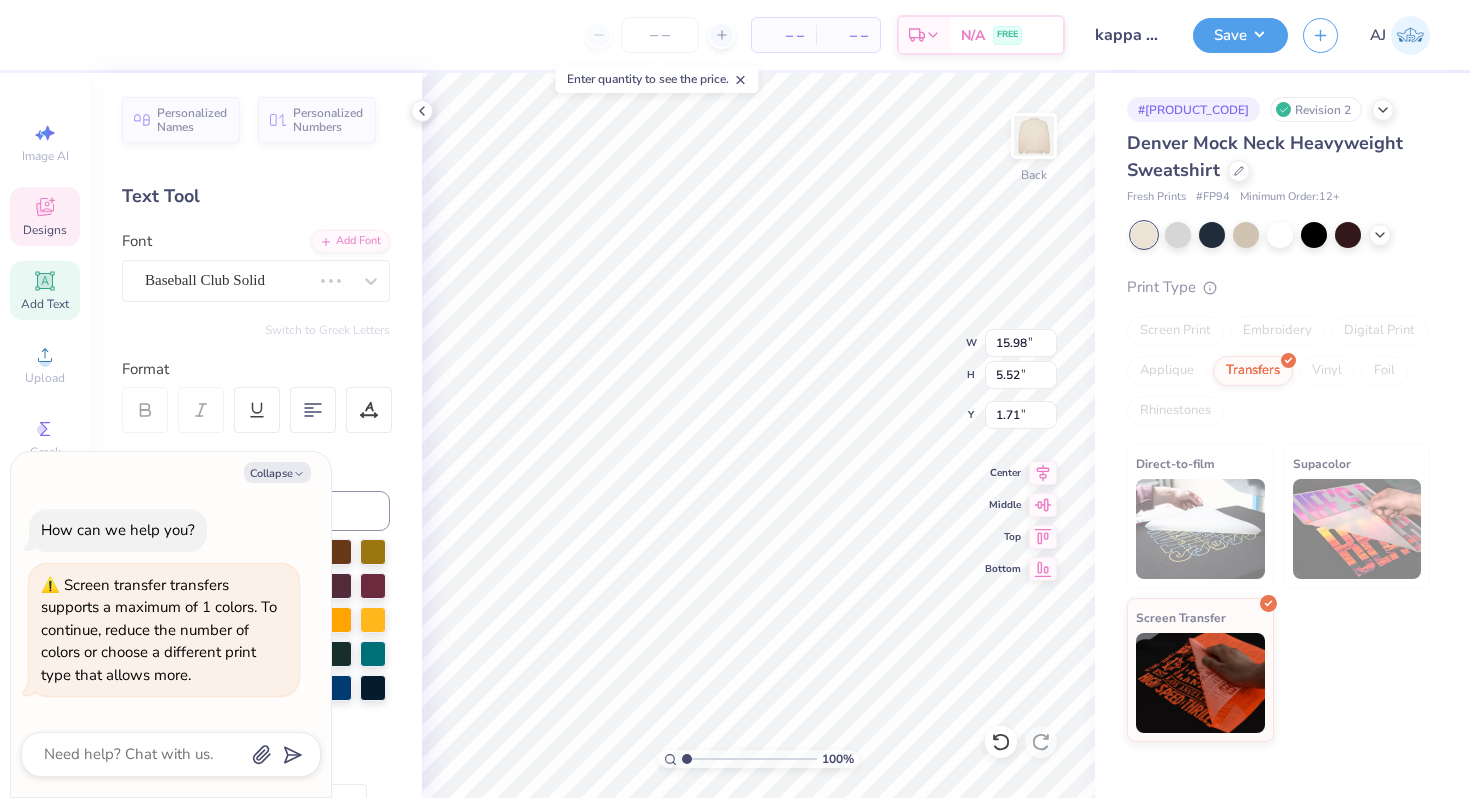 type on "5.44" 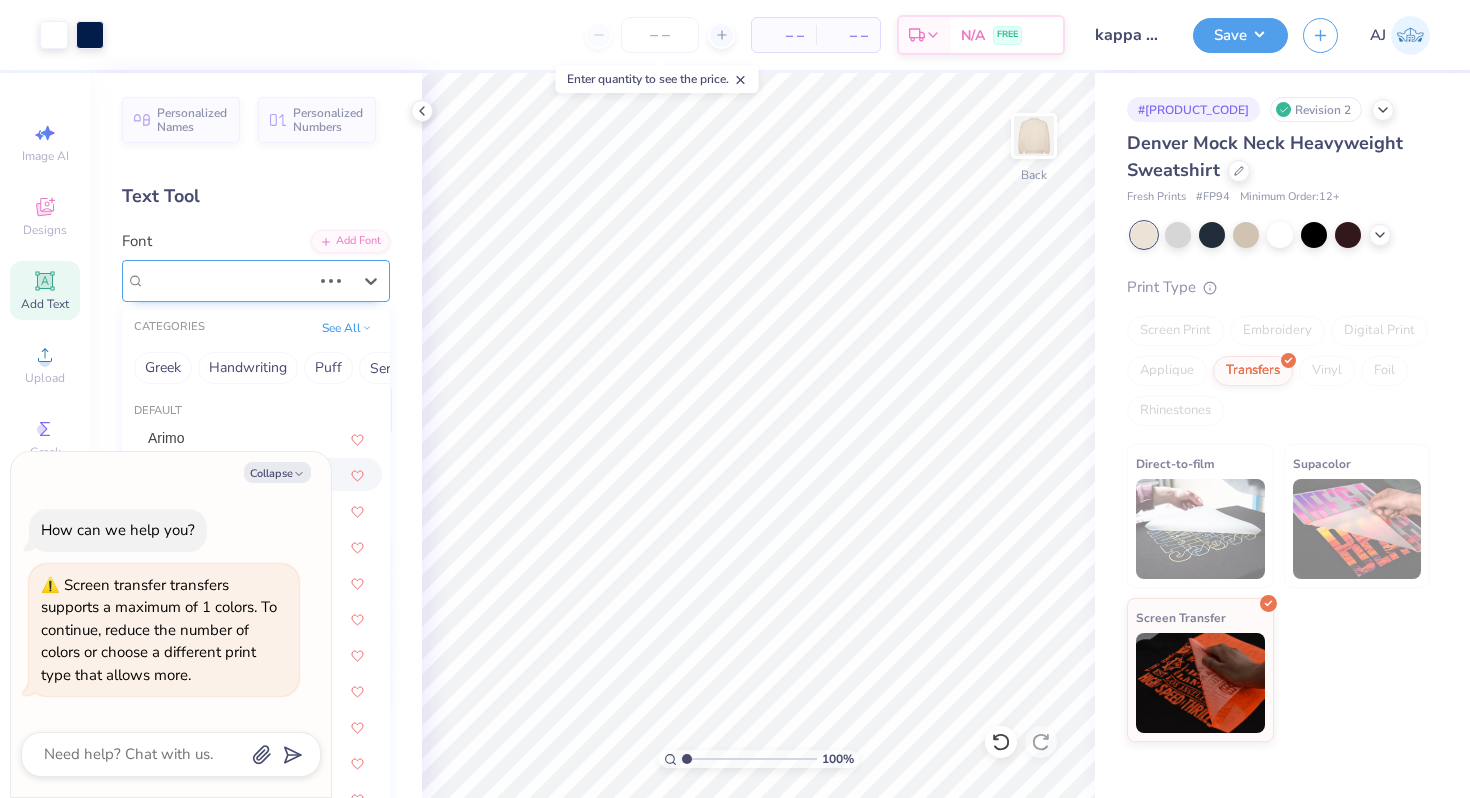 click on "Asimov" at bounding box center [228, 280] 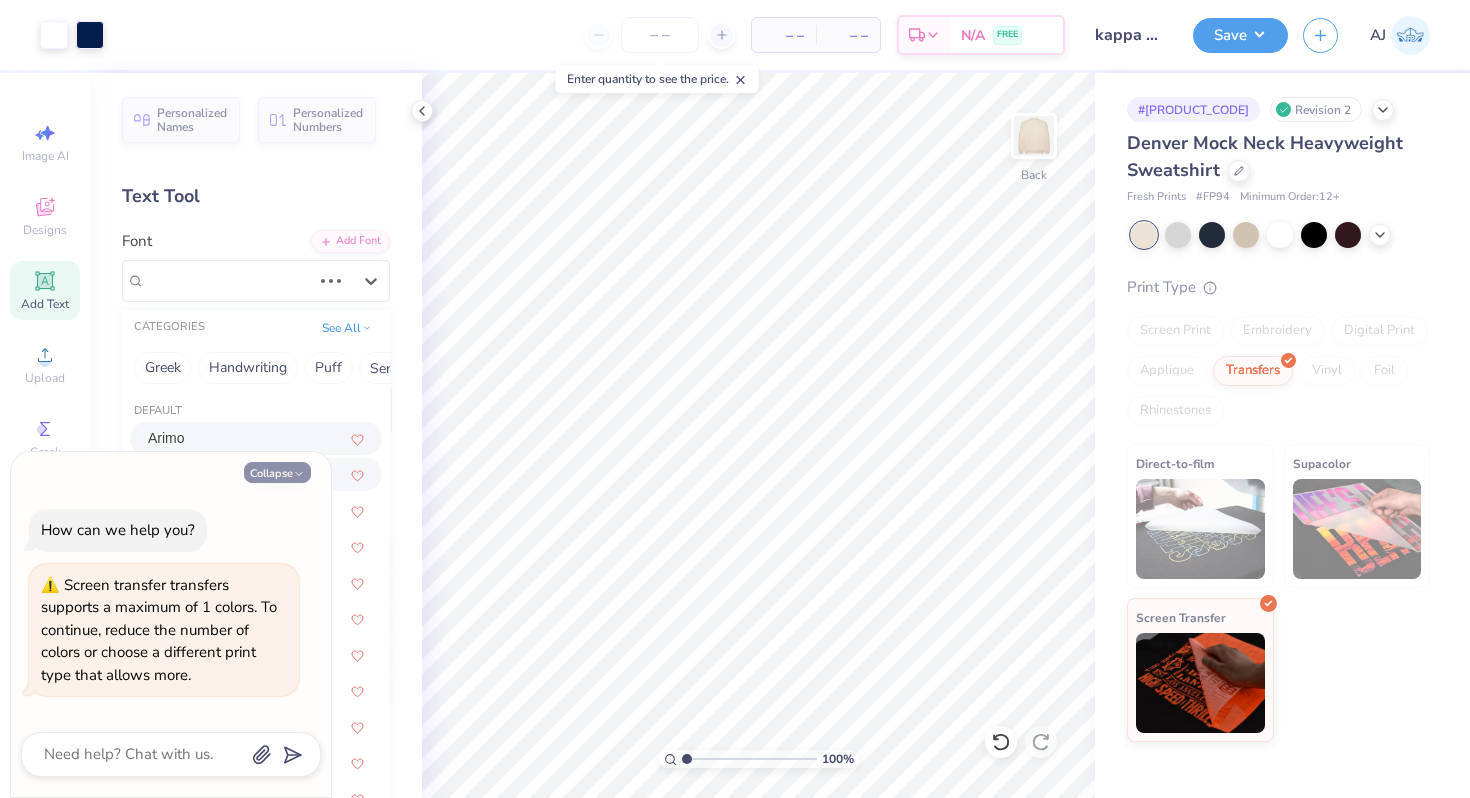 click on "Collapse" at bounding box center [277, 472] 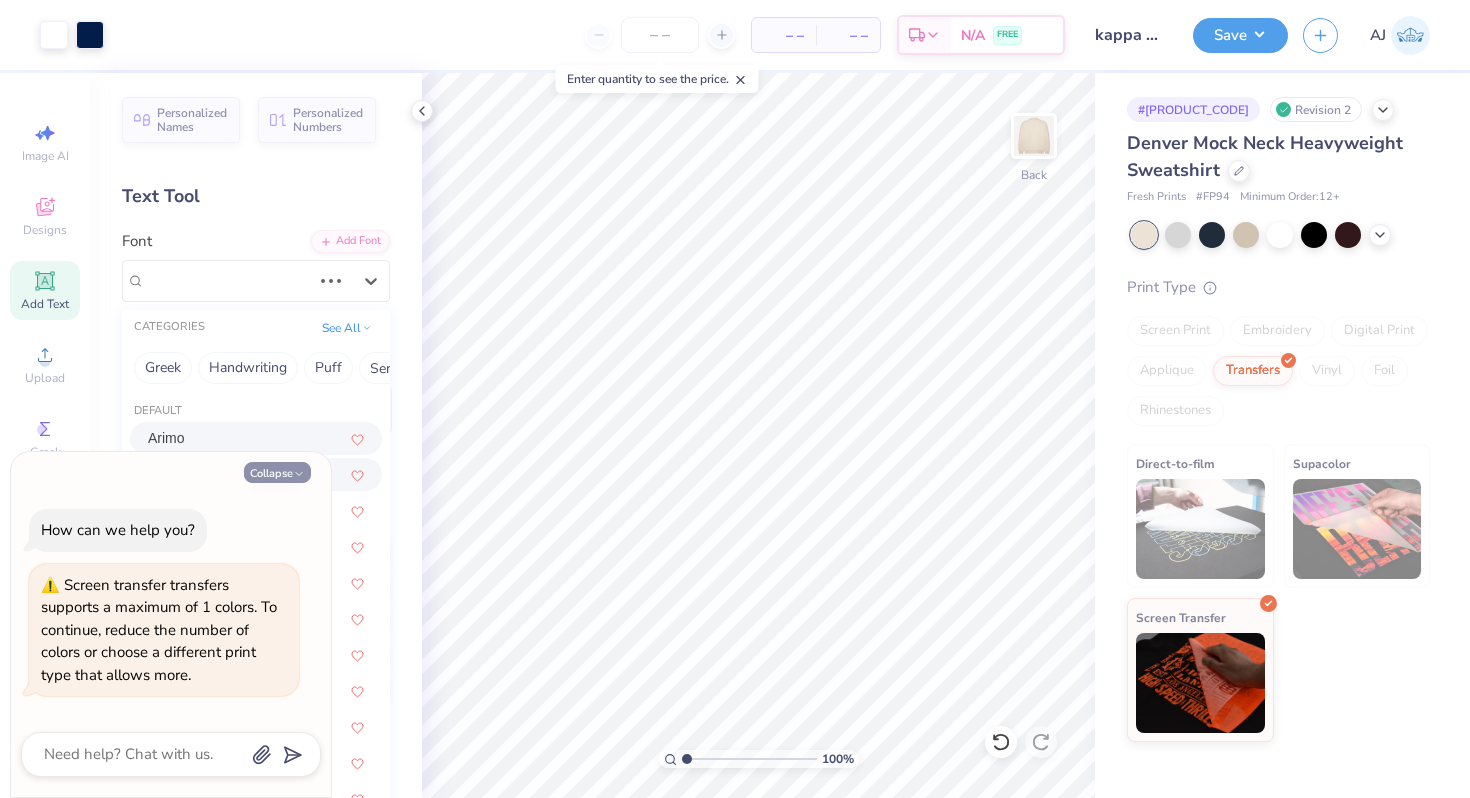 type on "x" 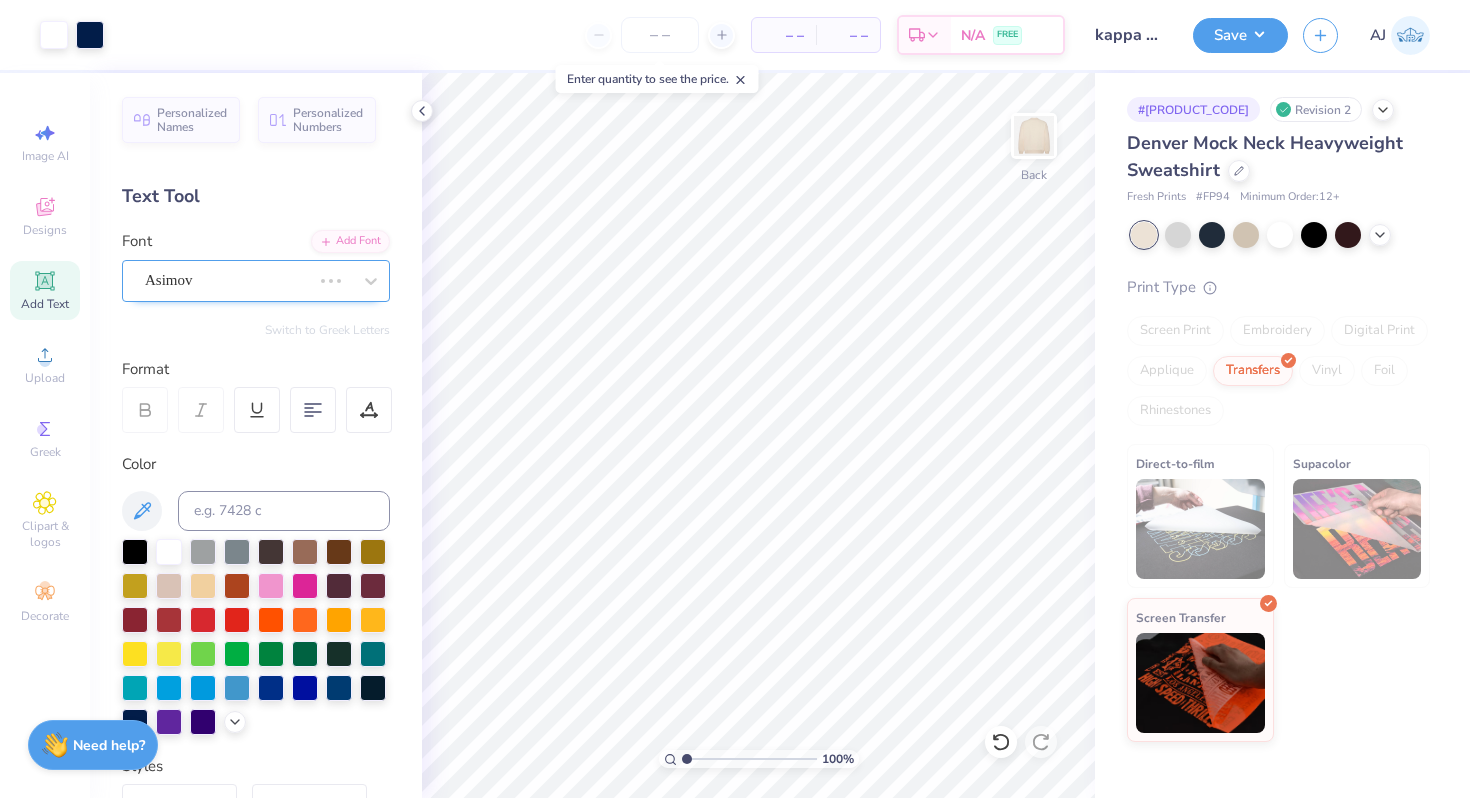 click on "Asimov" at bounding box center (228, 280) 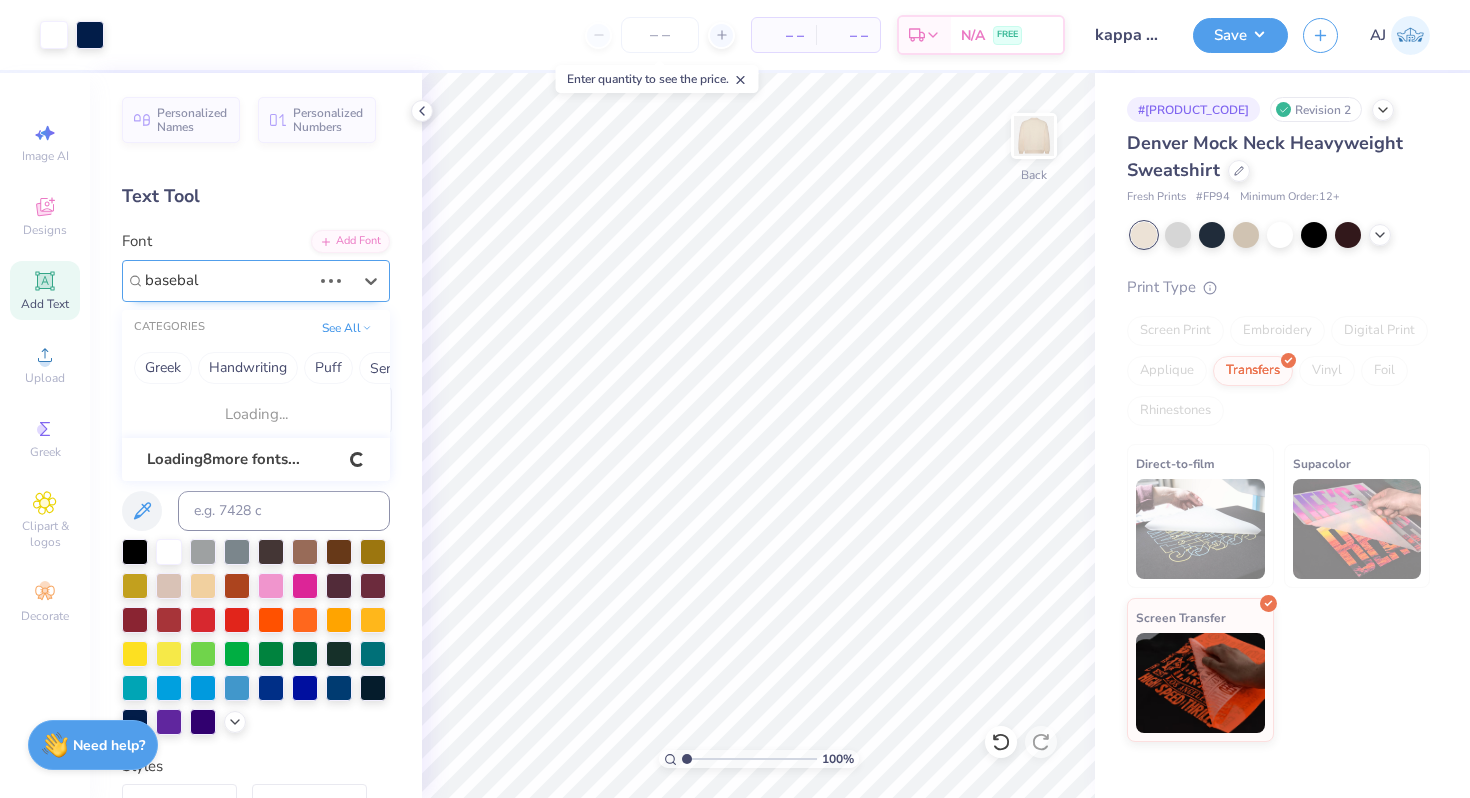 type on "baseball" 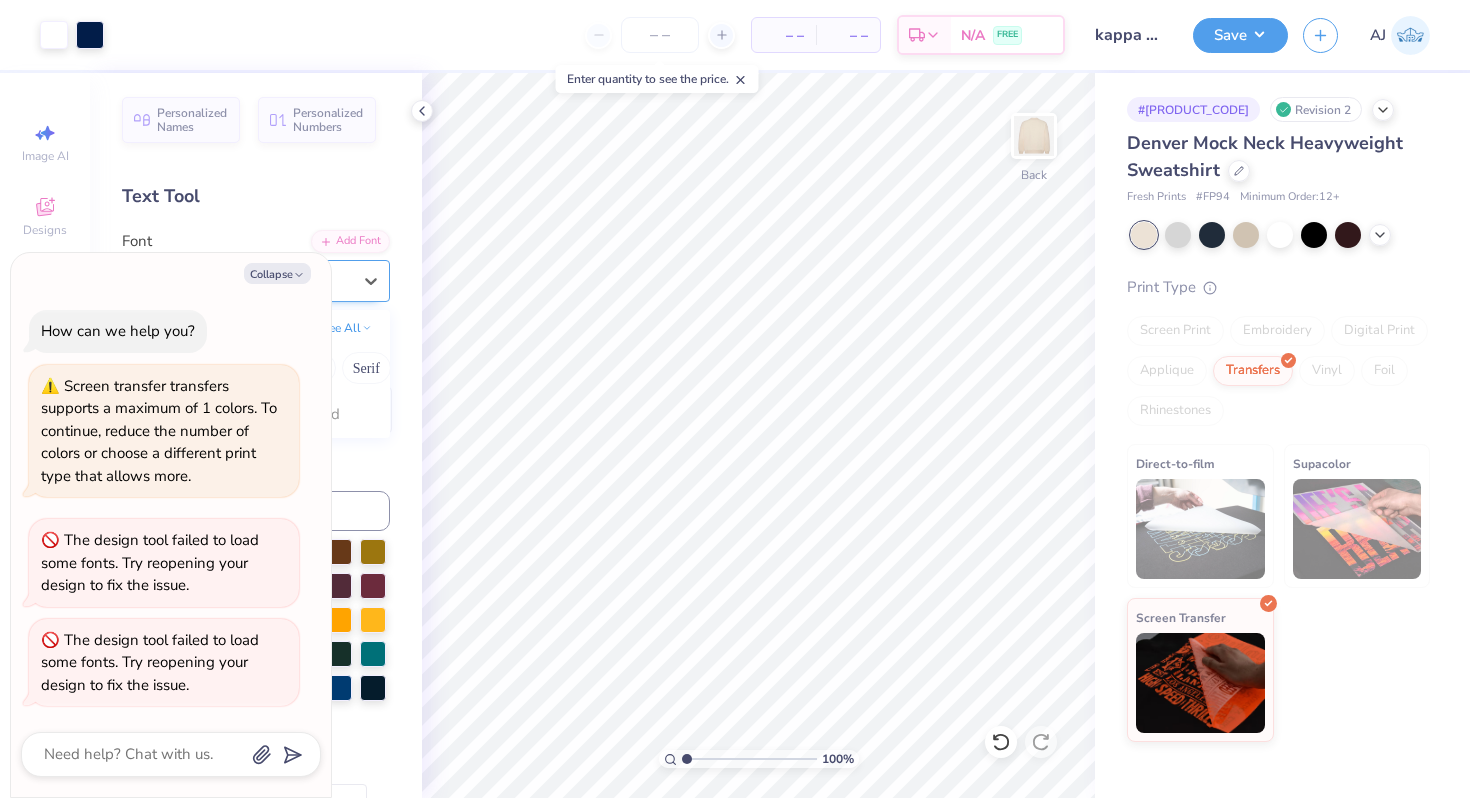 type on "x" 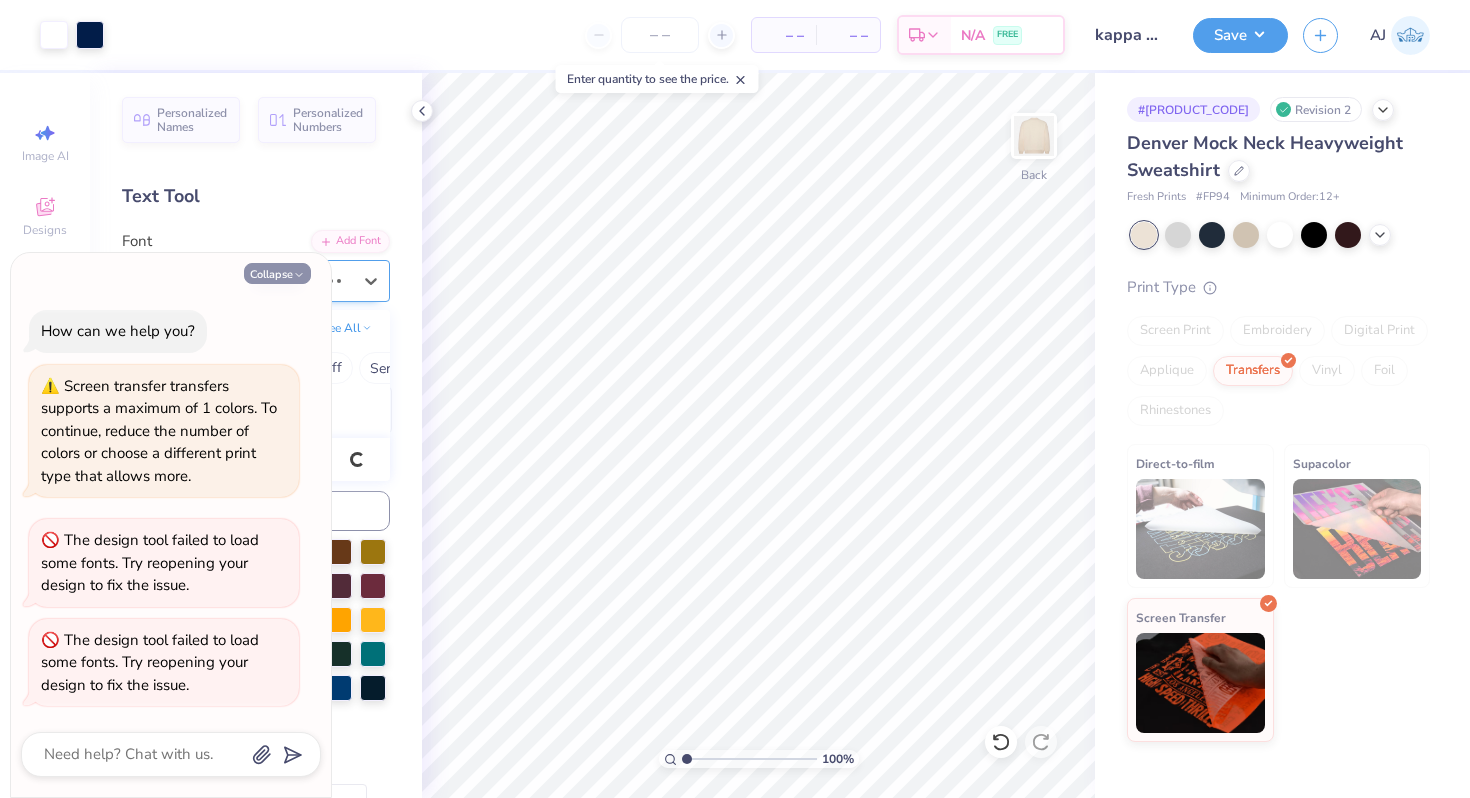 type on "baseball" 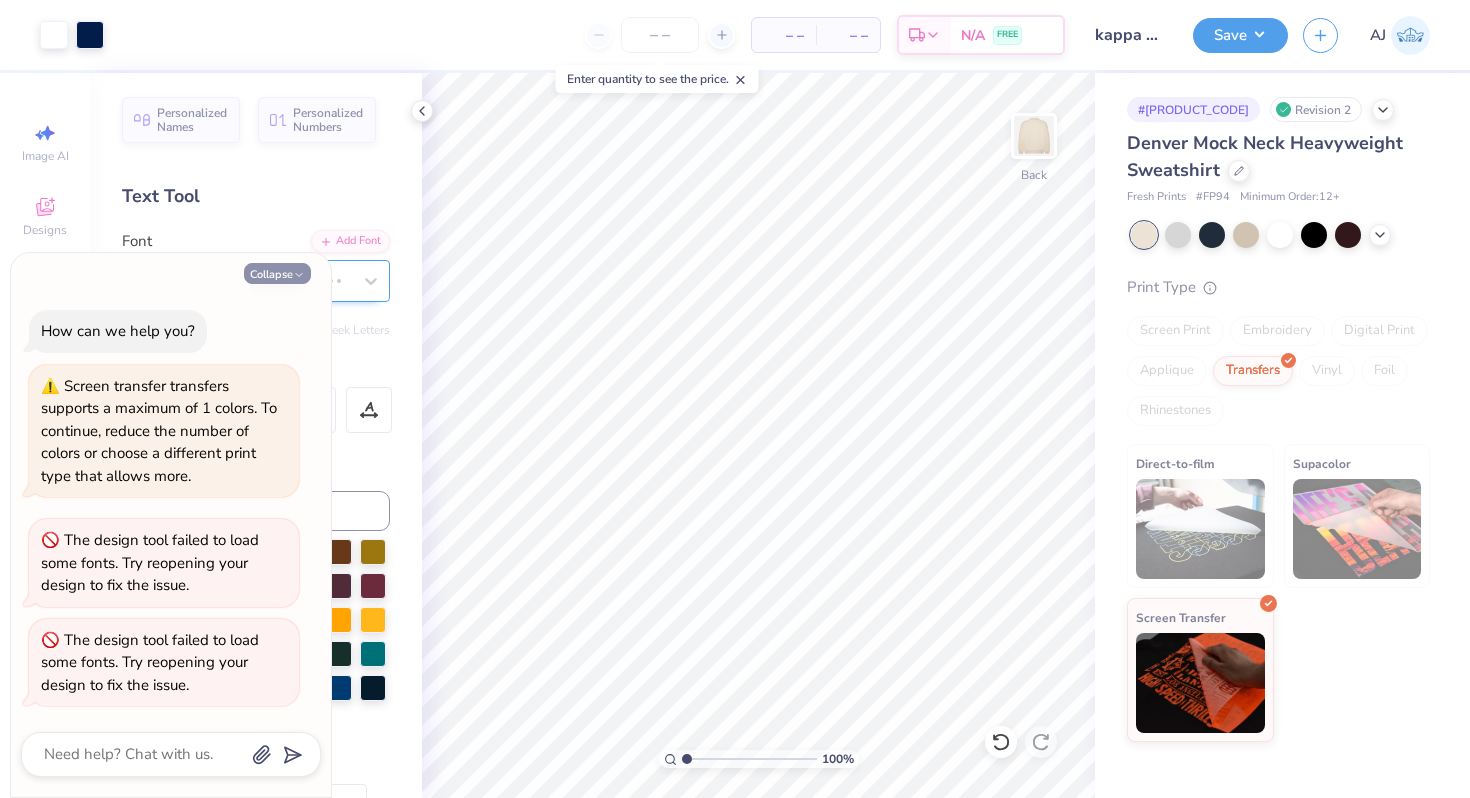 click on "Collapse" at bounding box center [277, 273] 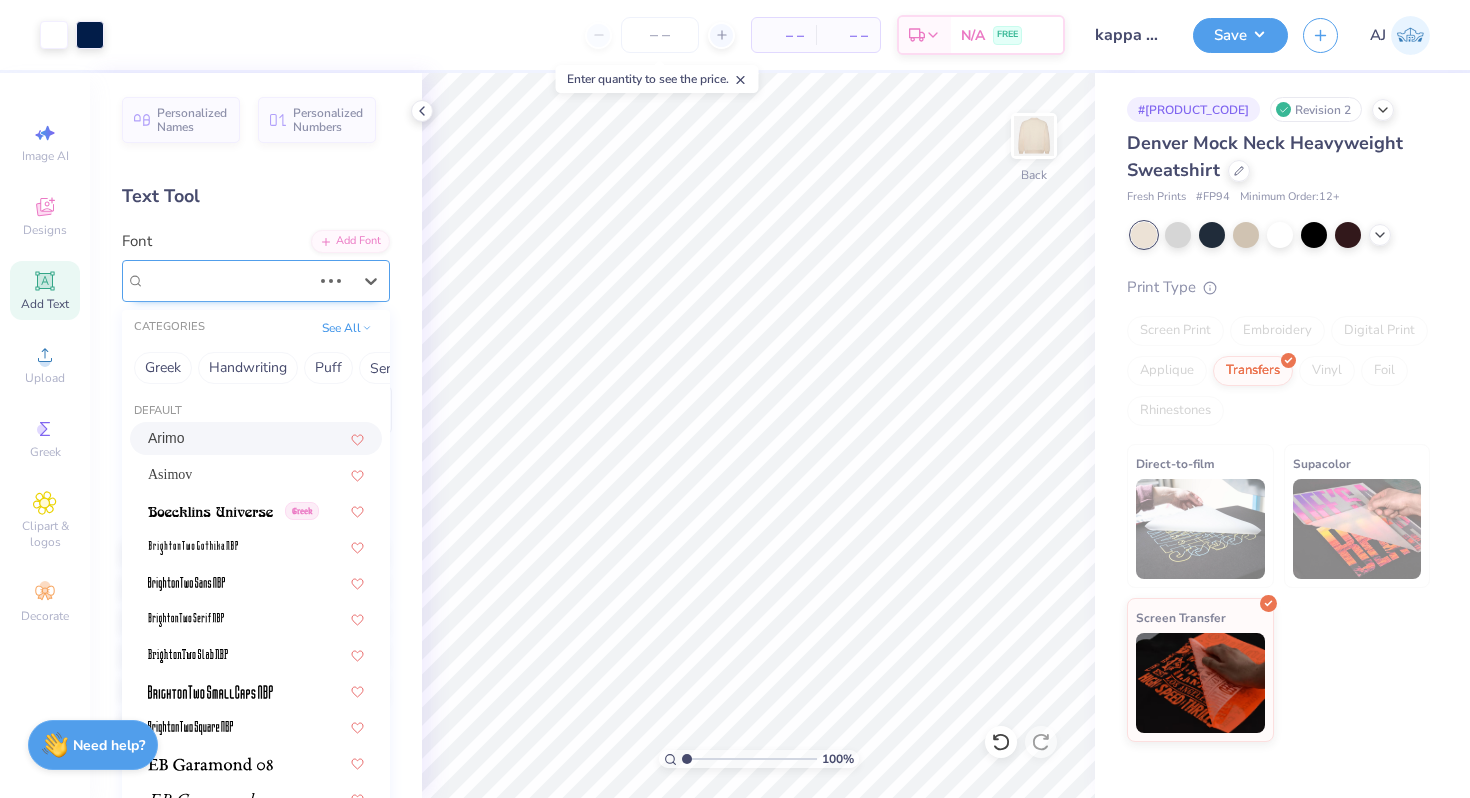 click on "Arimo" at bounding box center [228, 280] 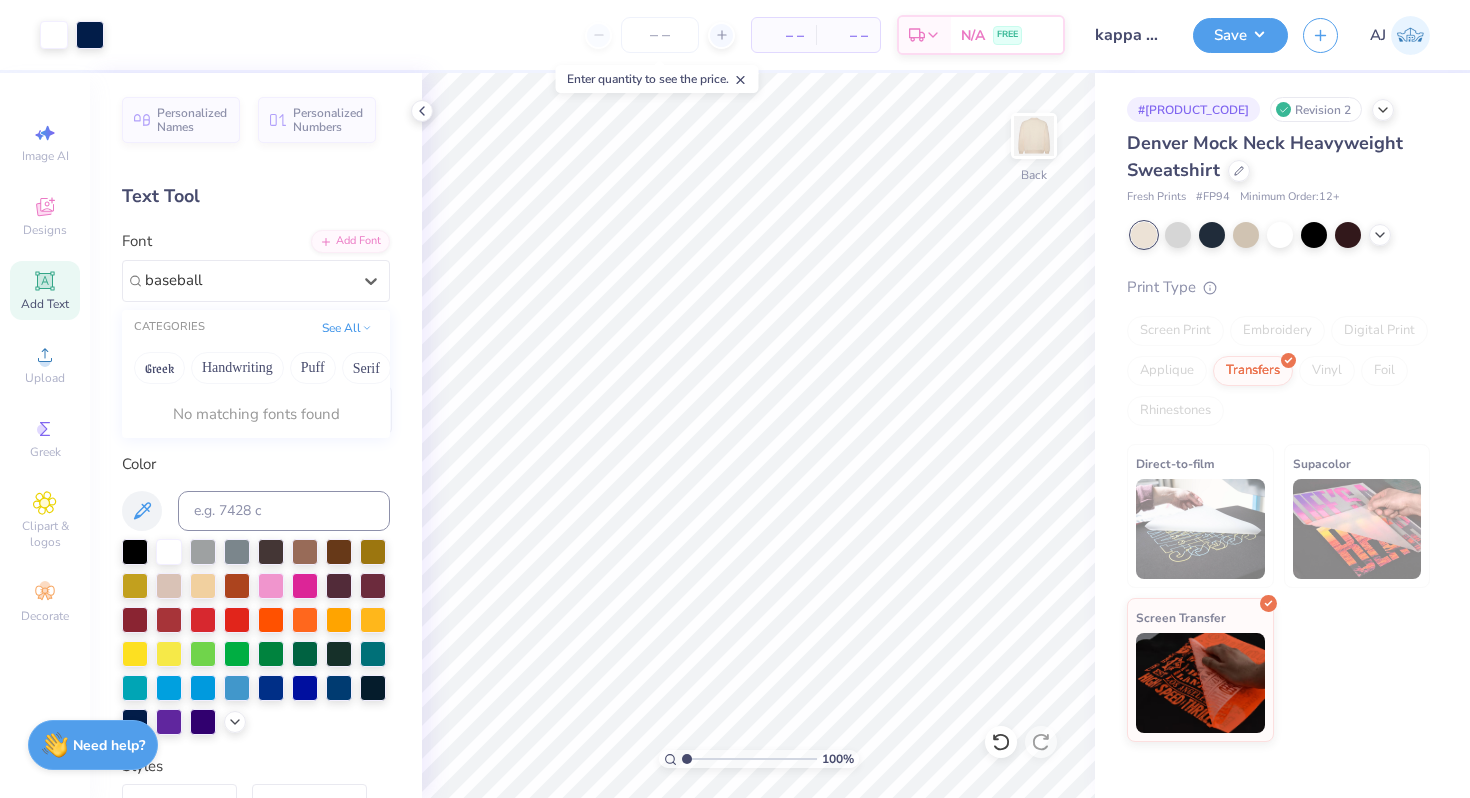 type on "baseball" 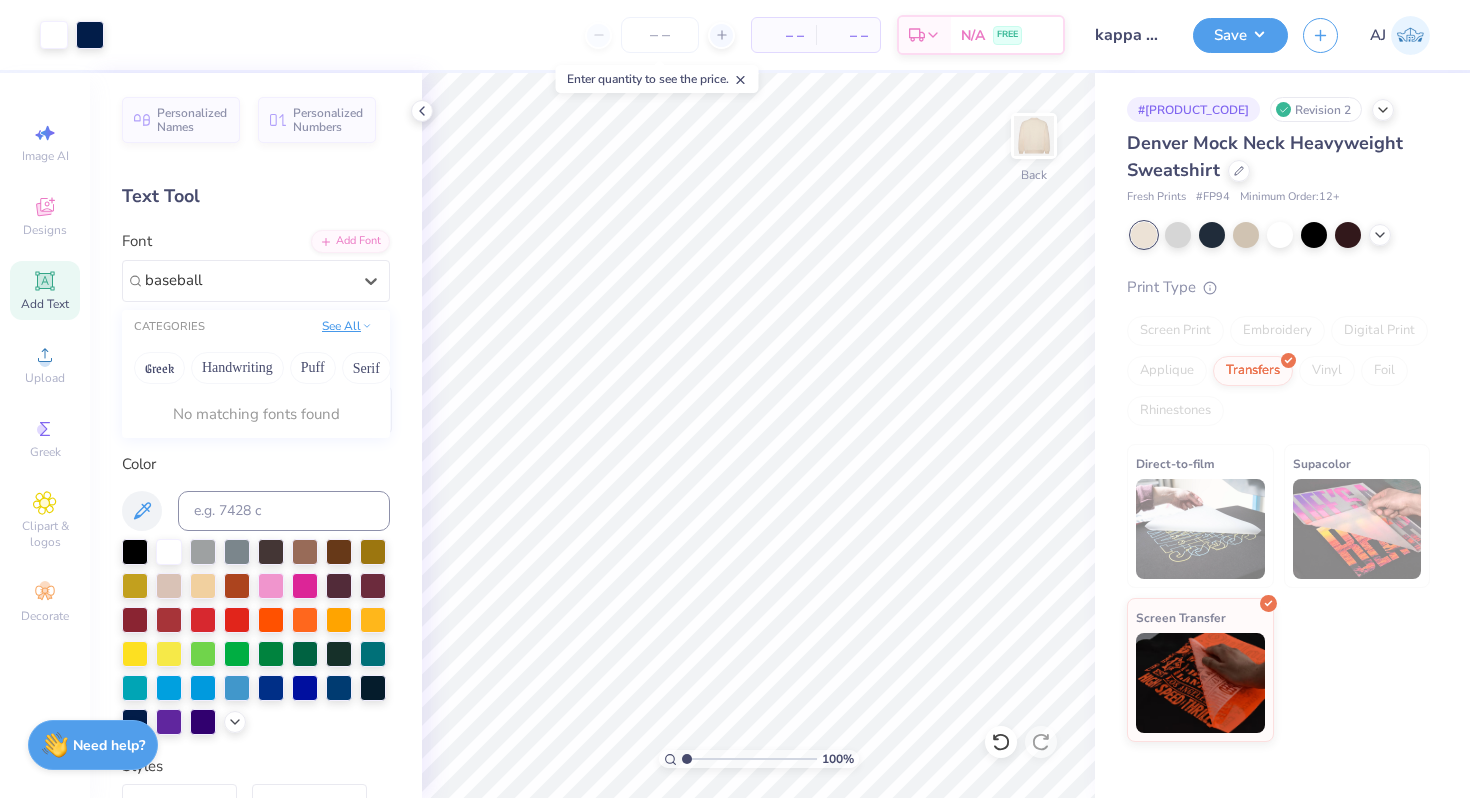 click on "See All" at bounding box center (347, 326) 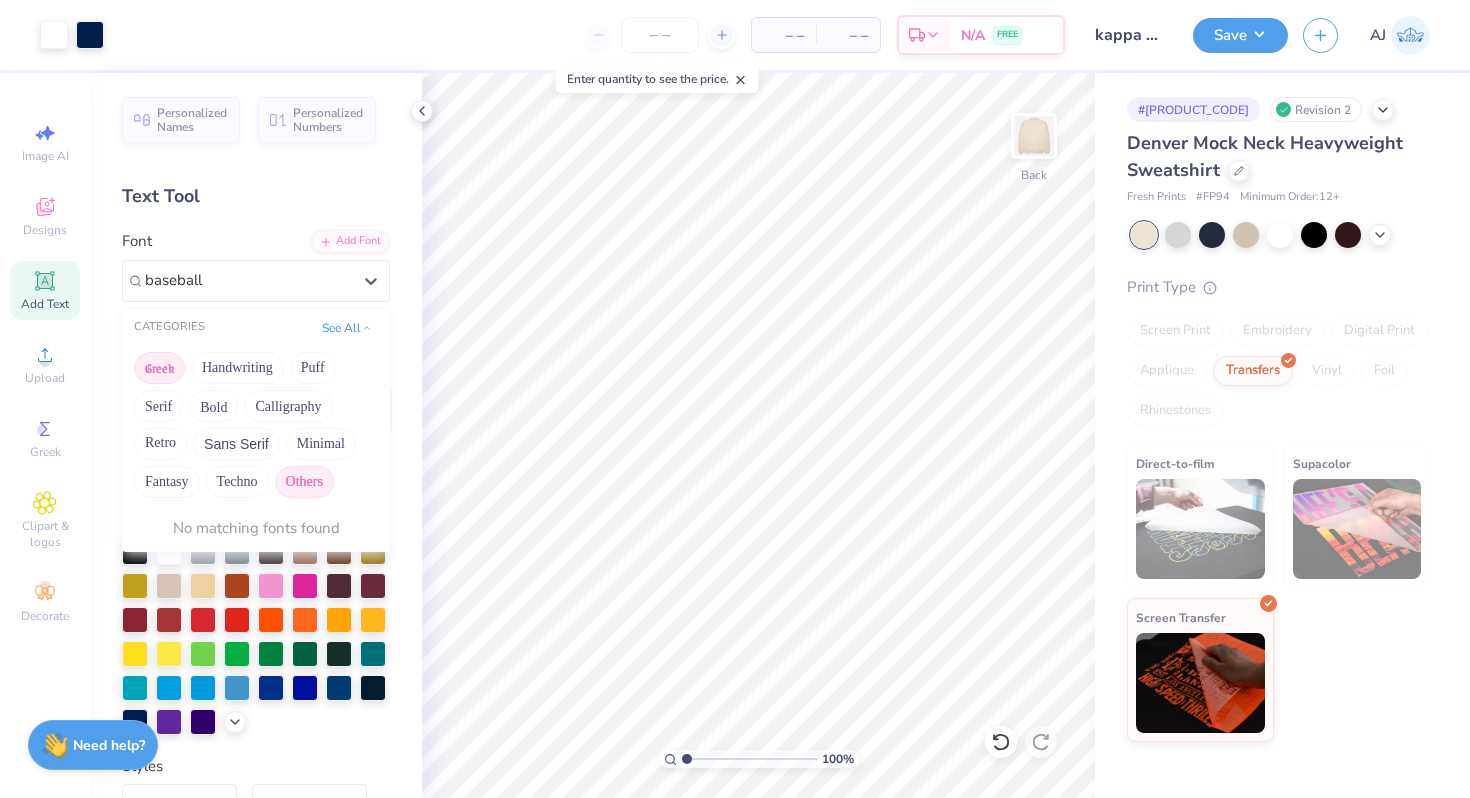 click on "Greek" at bounding box center [159, 368] 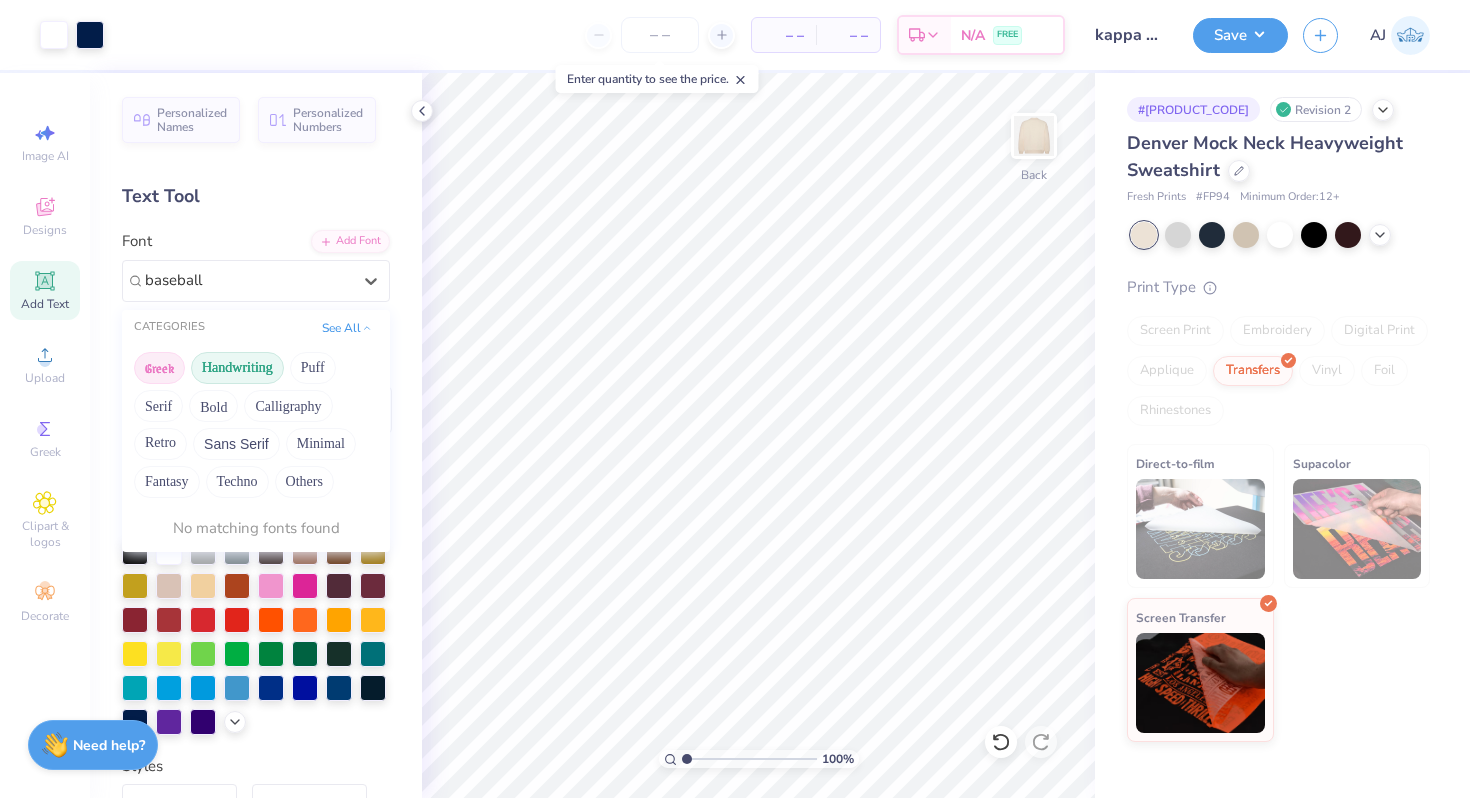 click on "Handwriting" at bounding box center [237, 368] 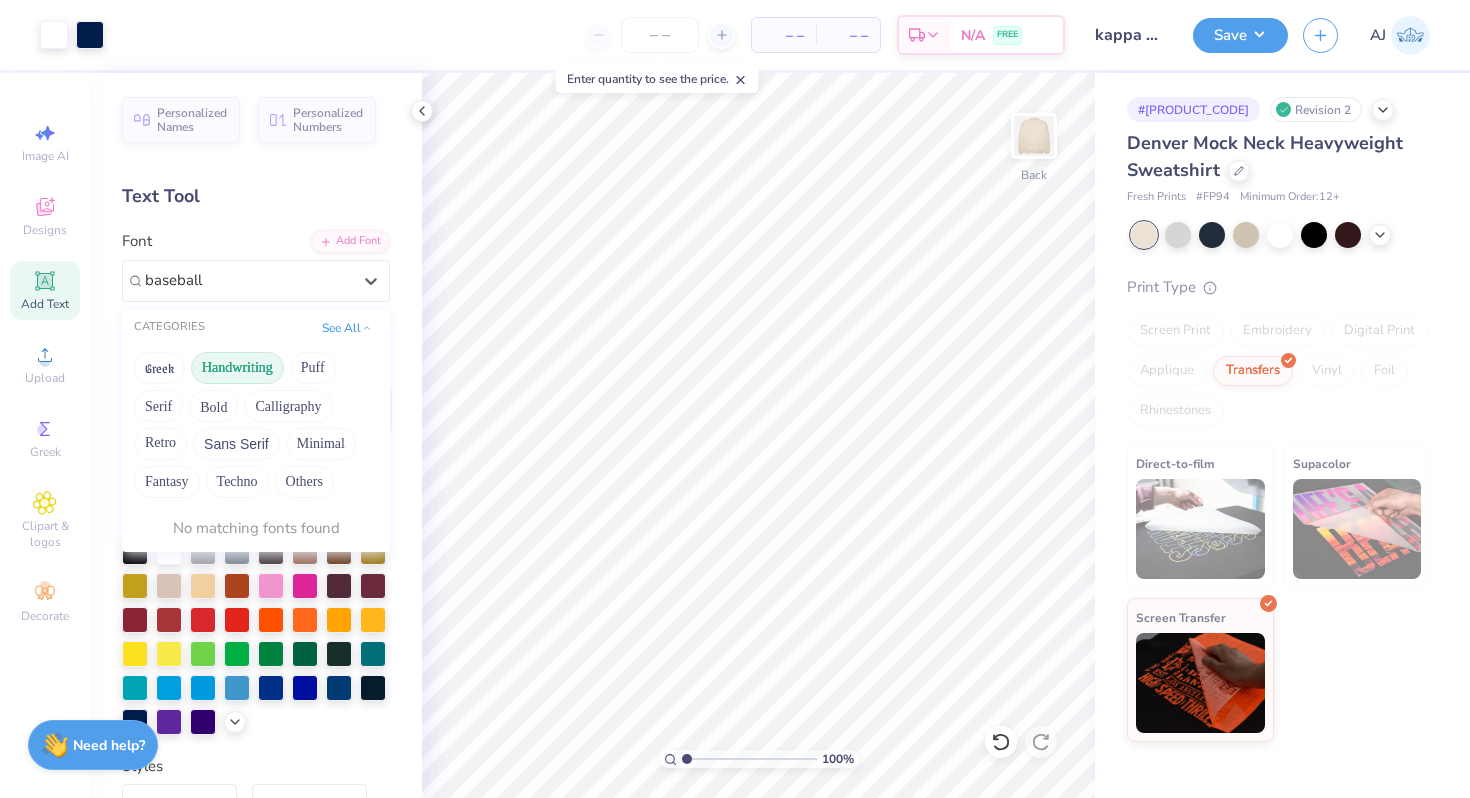 click on "CATEGORIES See All" at bounding box center [256, 328] 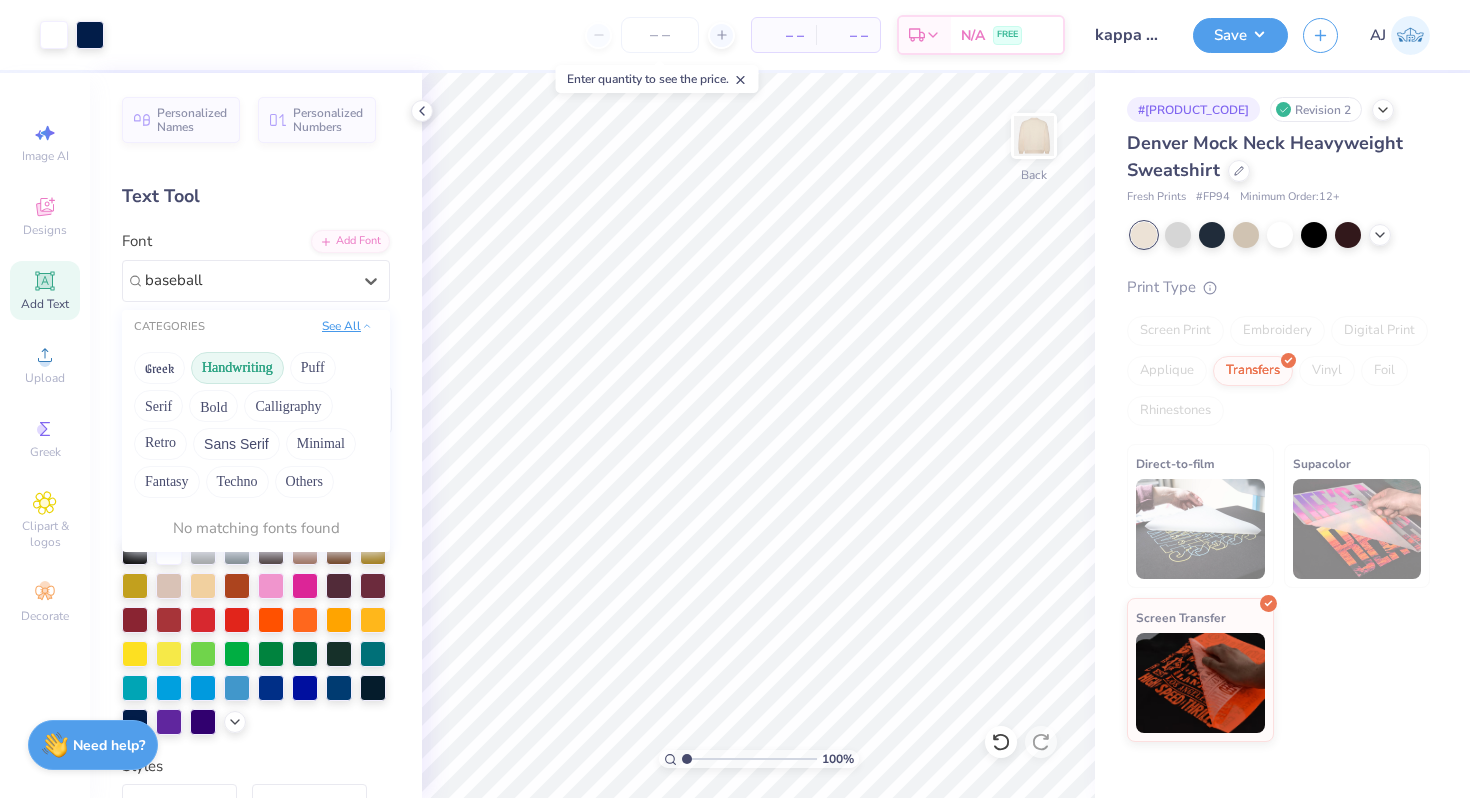 click 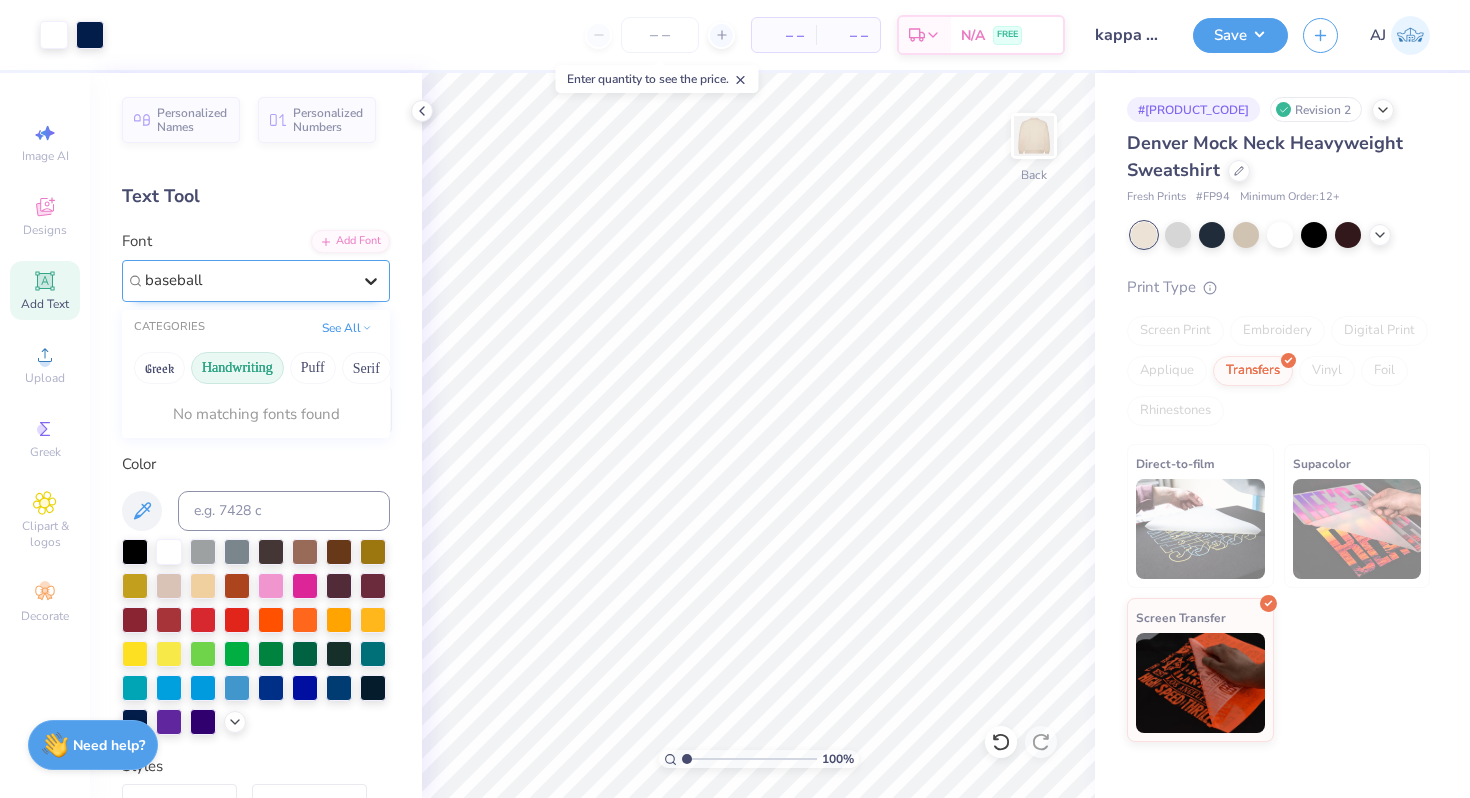 type 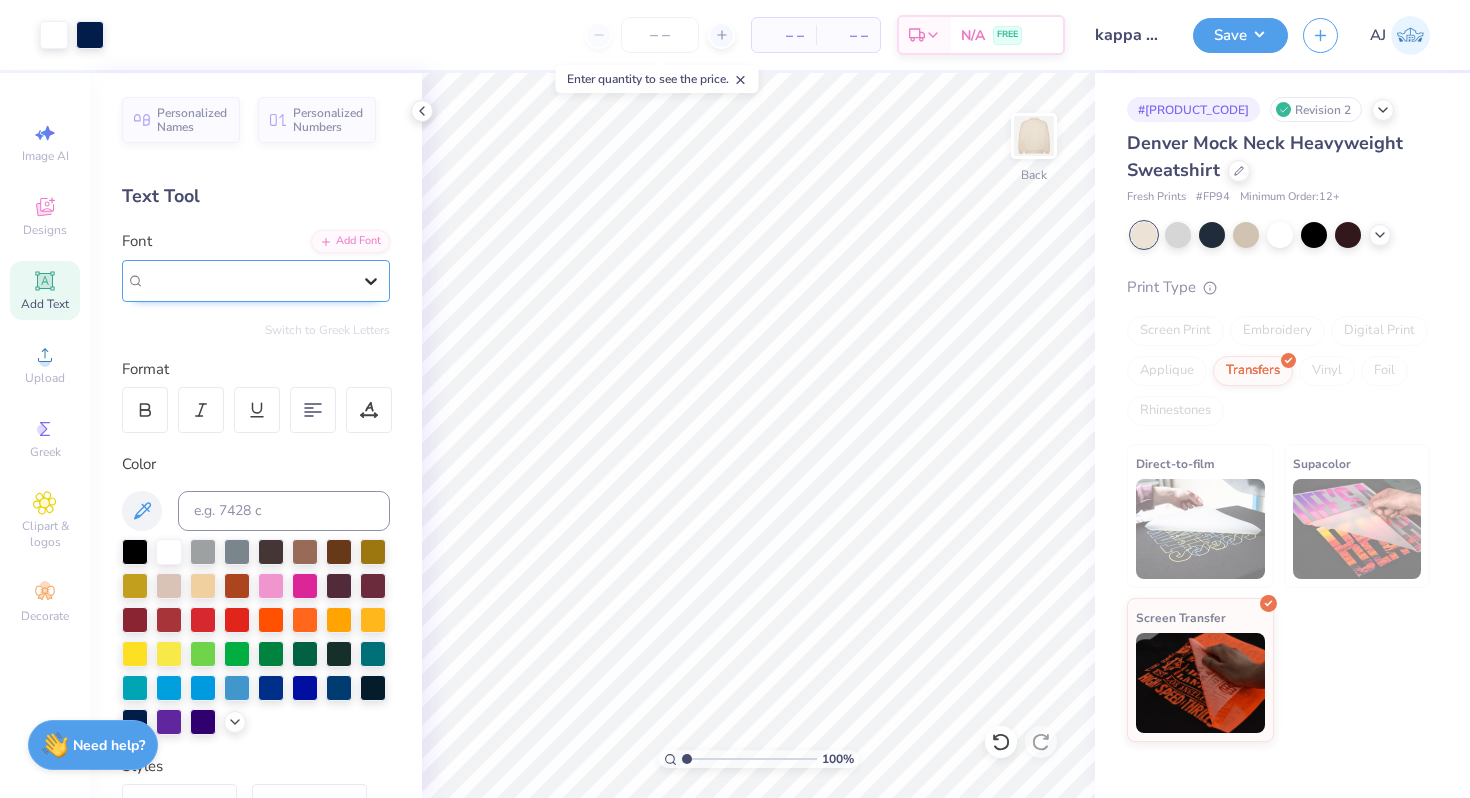 click 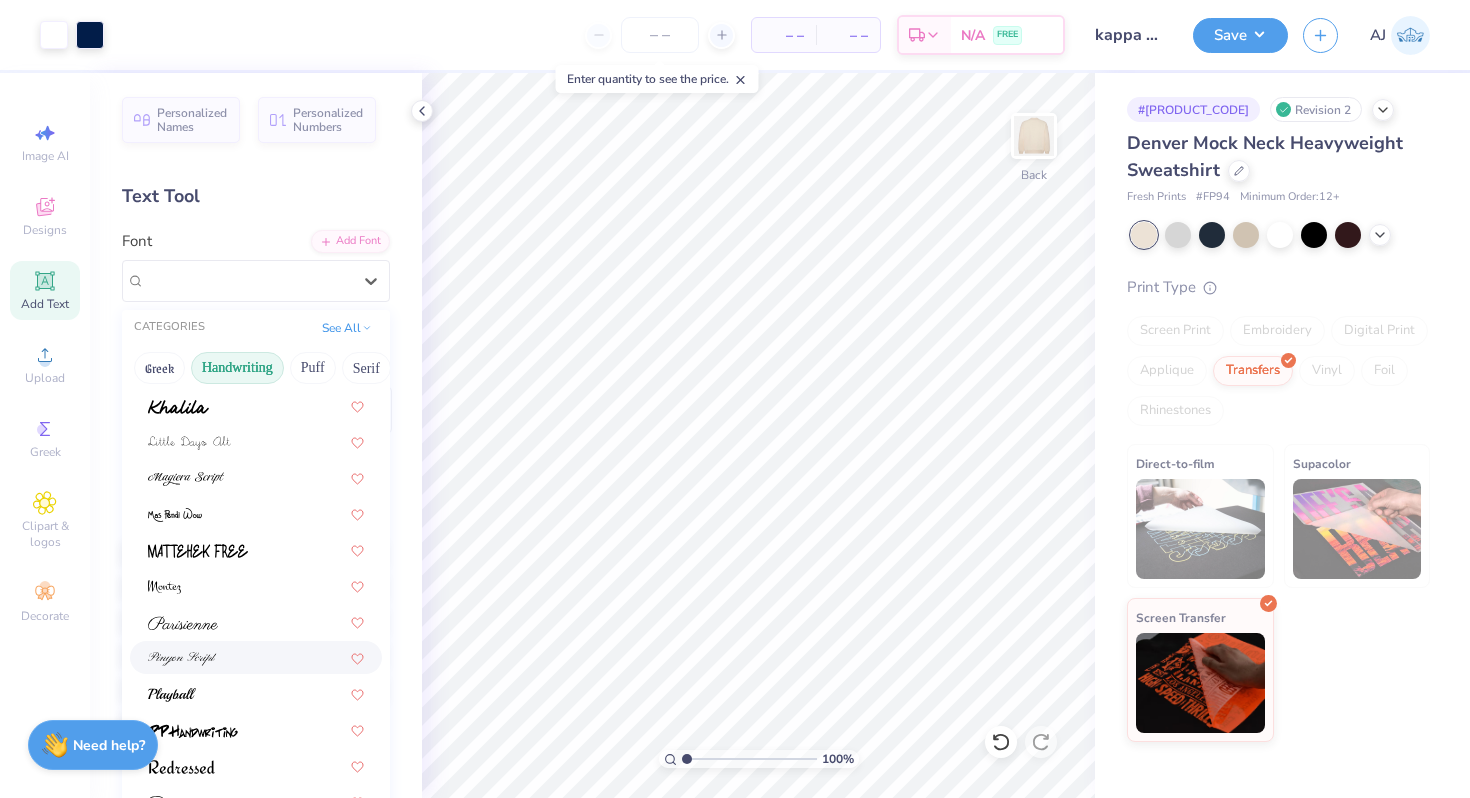 scroll, scrollTop: 454, scrollLeft: 0, axis: vertical 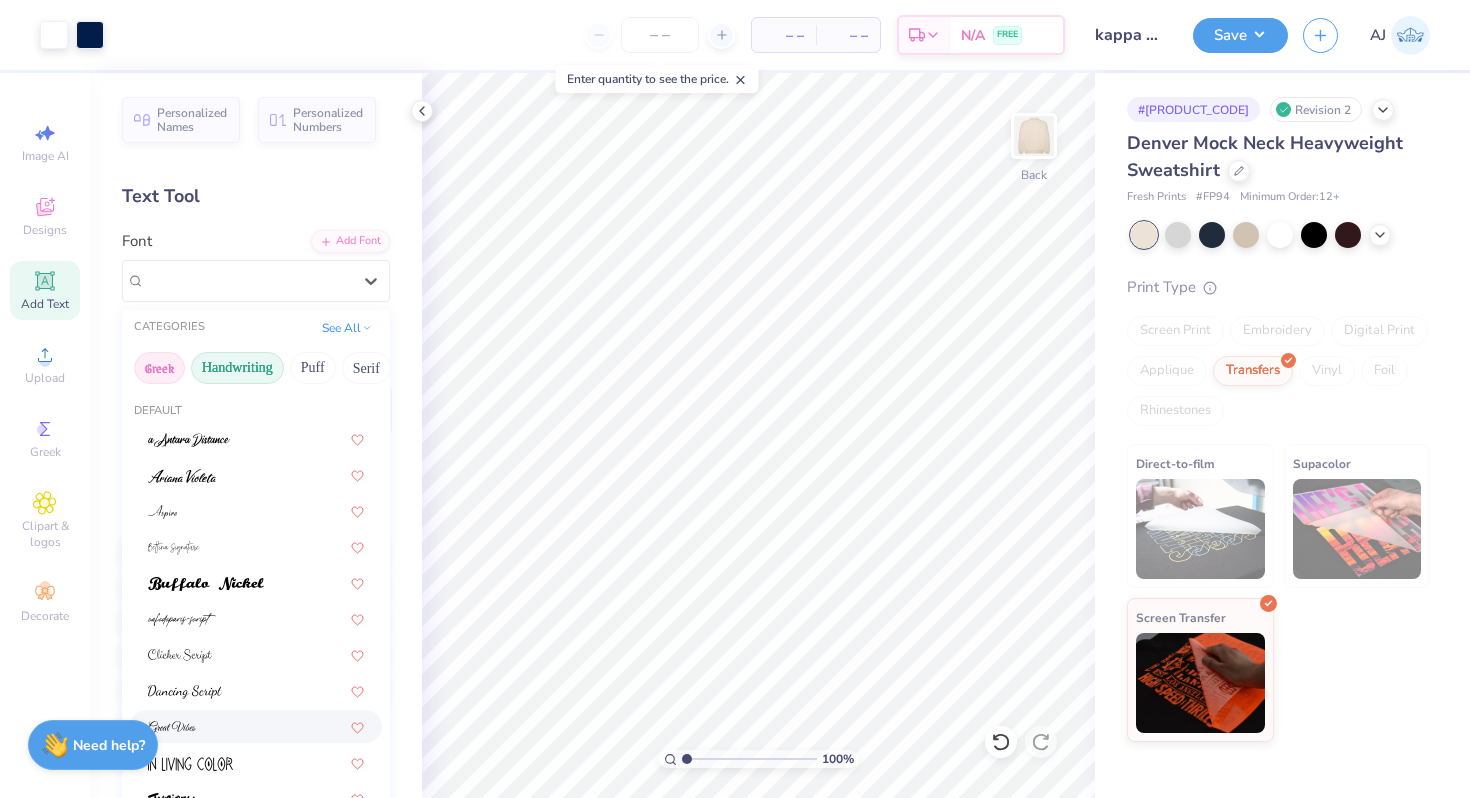 click on "Greek" at bounding box center (159, 368) 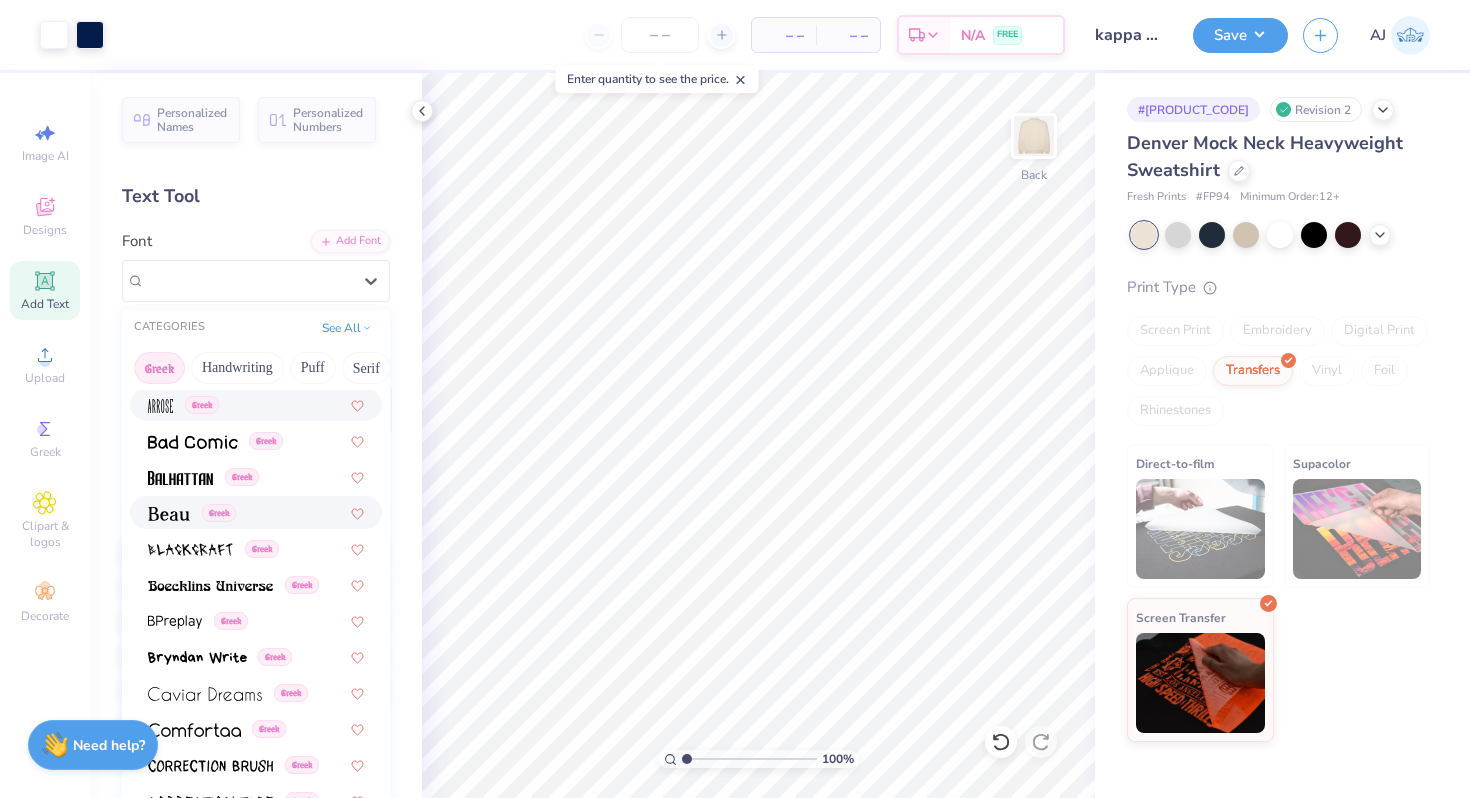 scroll, scrollTop: 0, scrollLeft: 0, axis: both 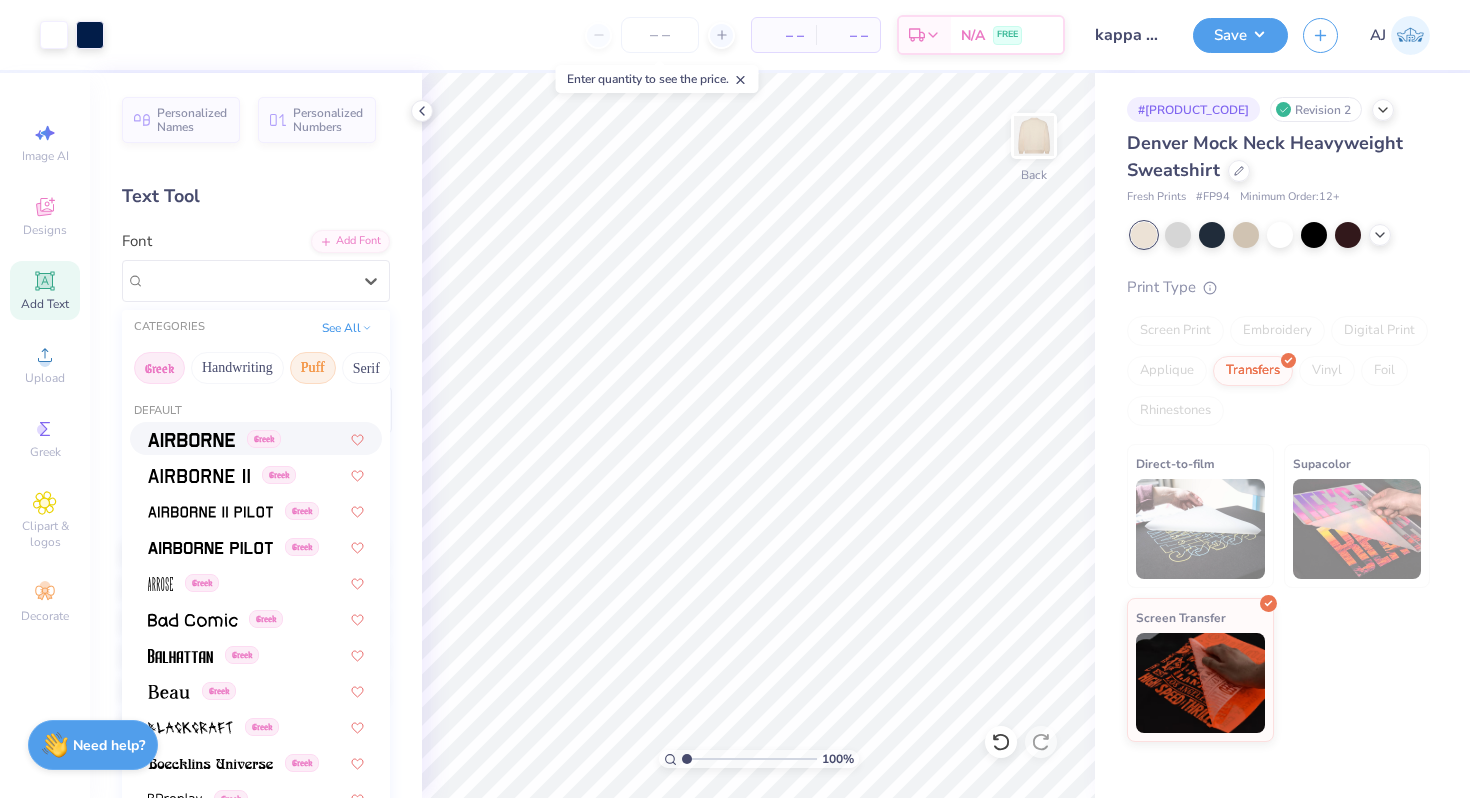 click on "Puff" at bounding box center (313, 368) 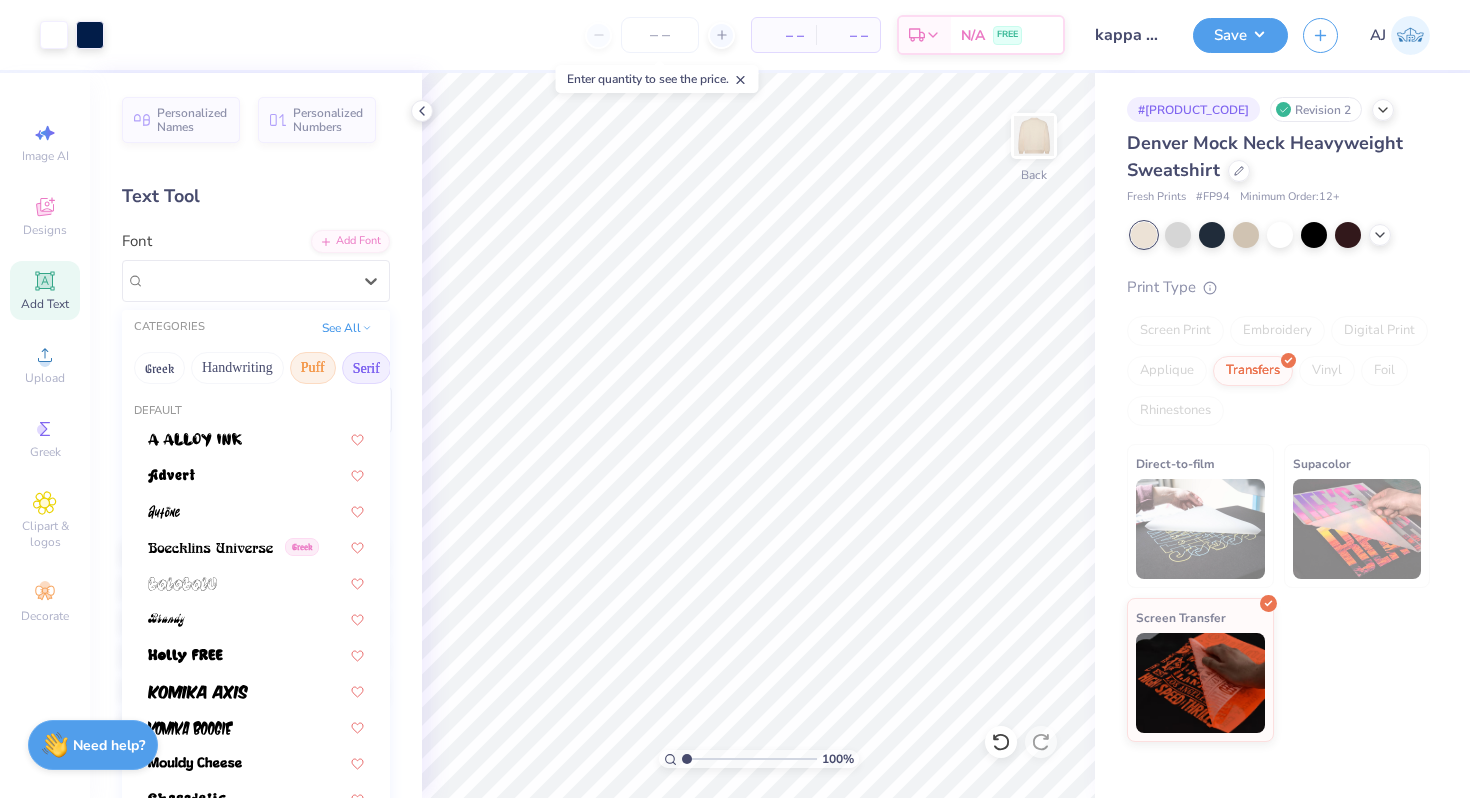 click on "Serif" at bounding box center (366, 368) 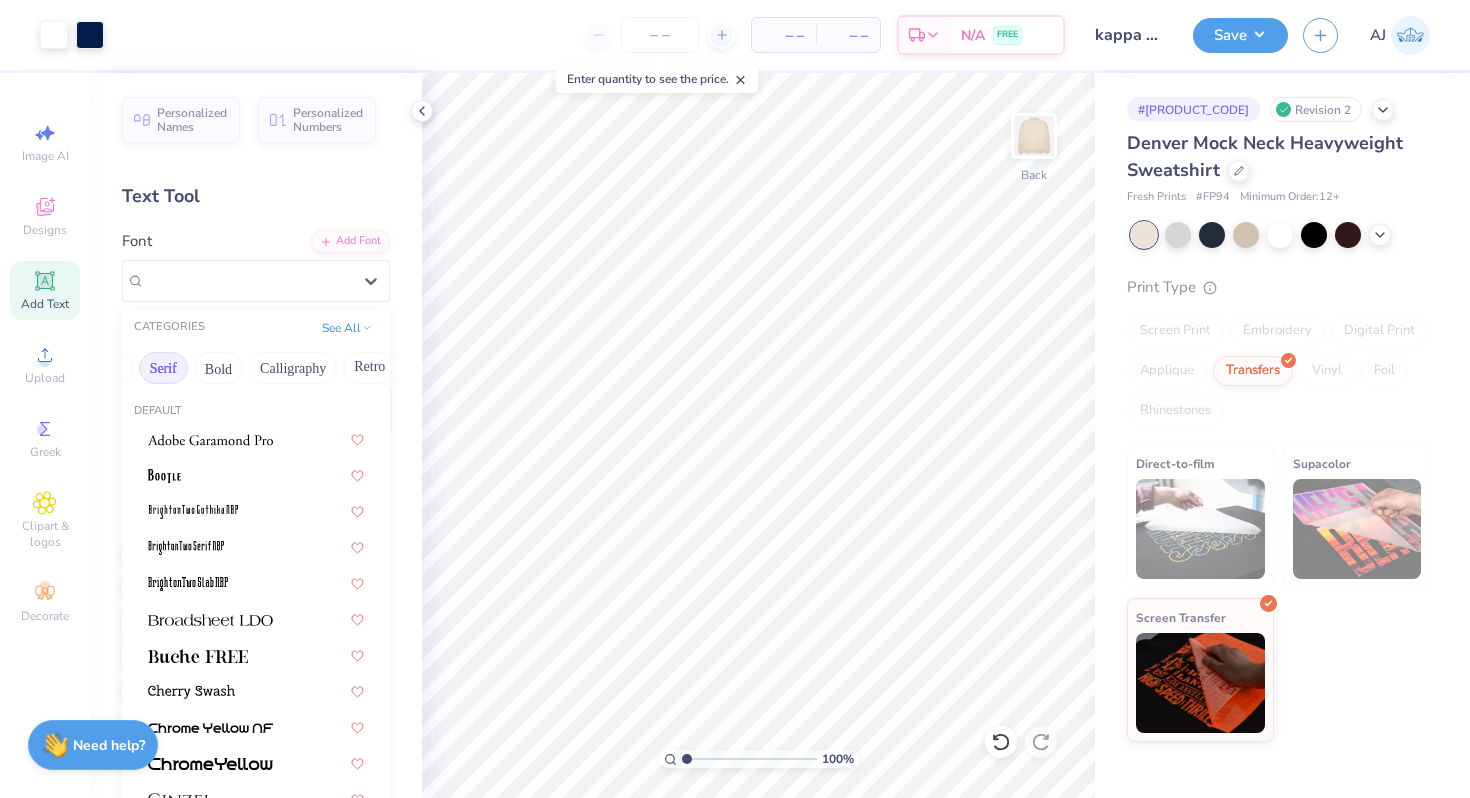 scroll, scrollTop: 0, scrollLeft: 206, axis: horizontal 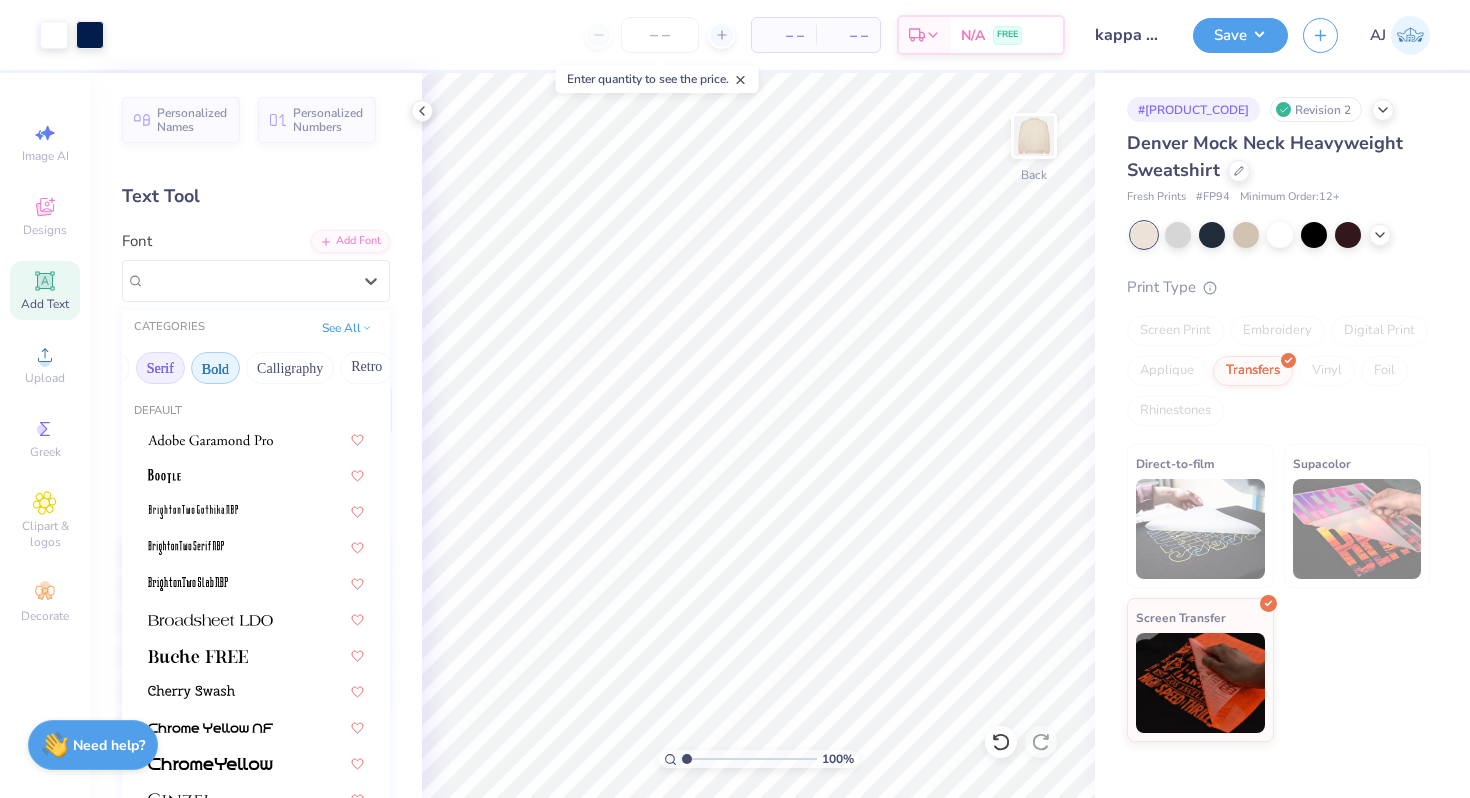 click on "Bold" at bounding box center (215, 368) 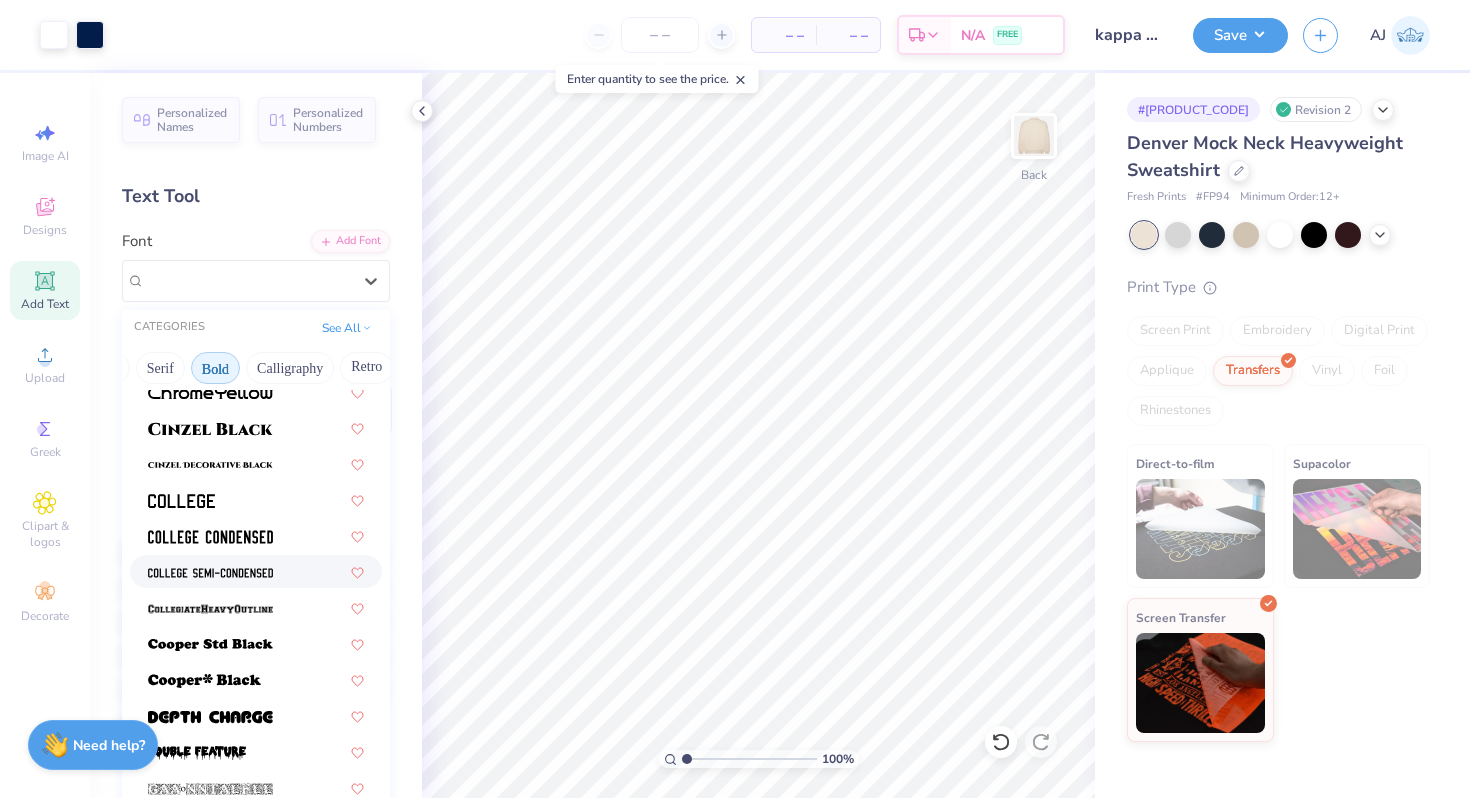 scroll, scrollTop: 117, scrollLeft: 0, axis: vertical 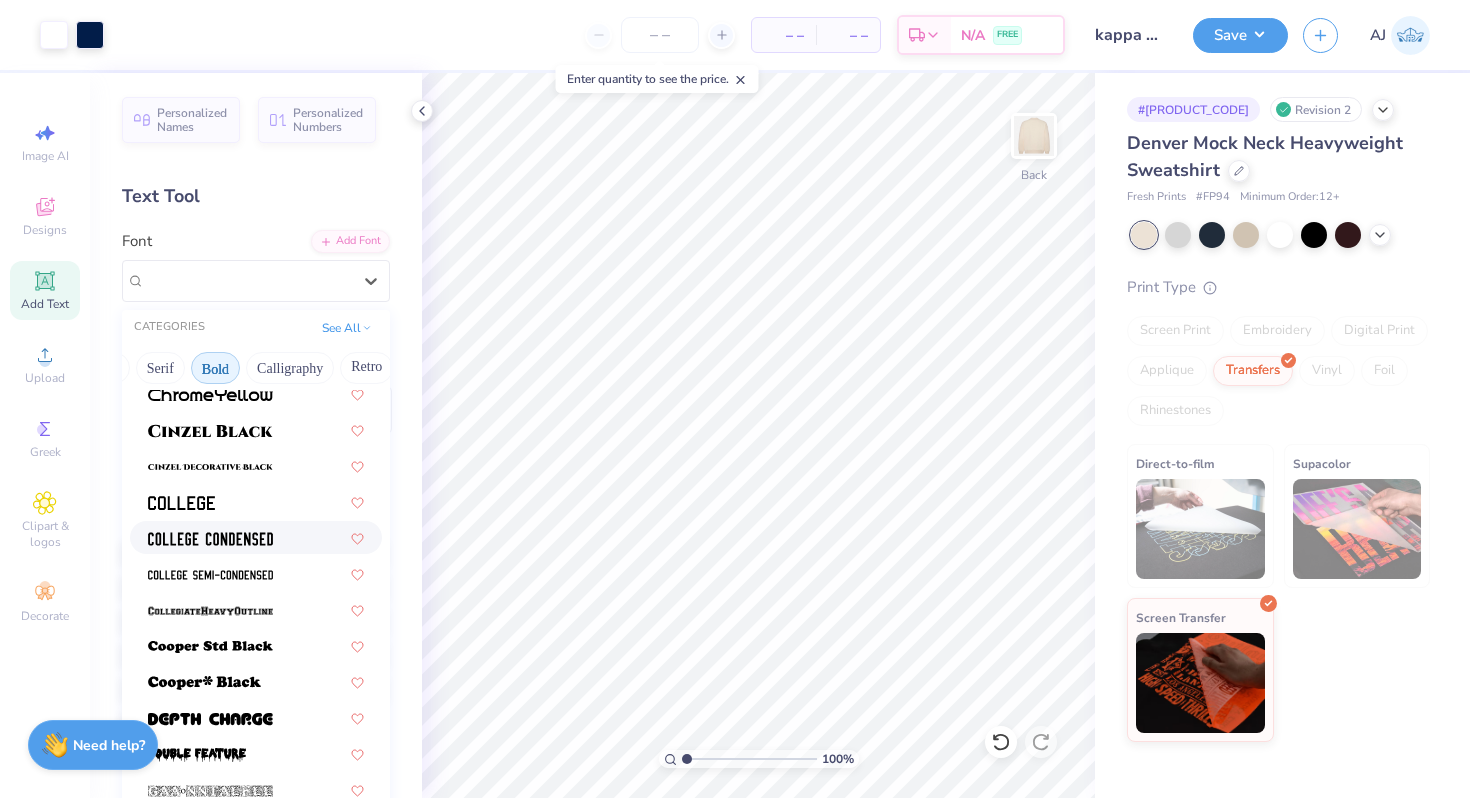 click at bounding box center (256, 537) 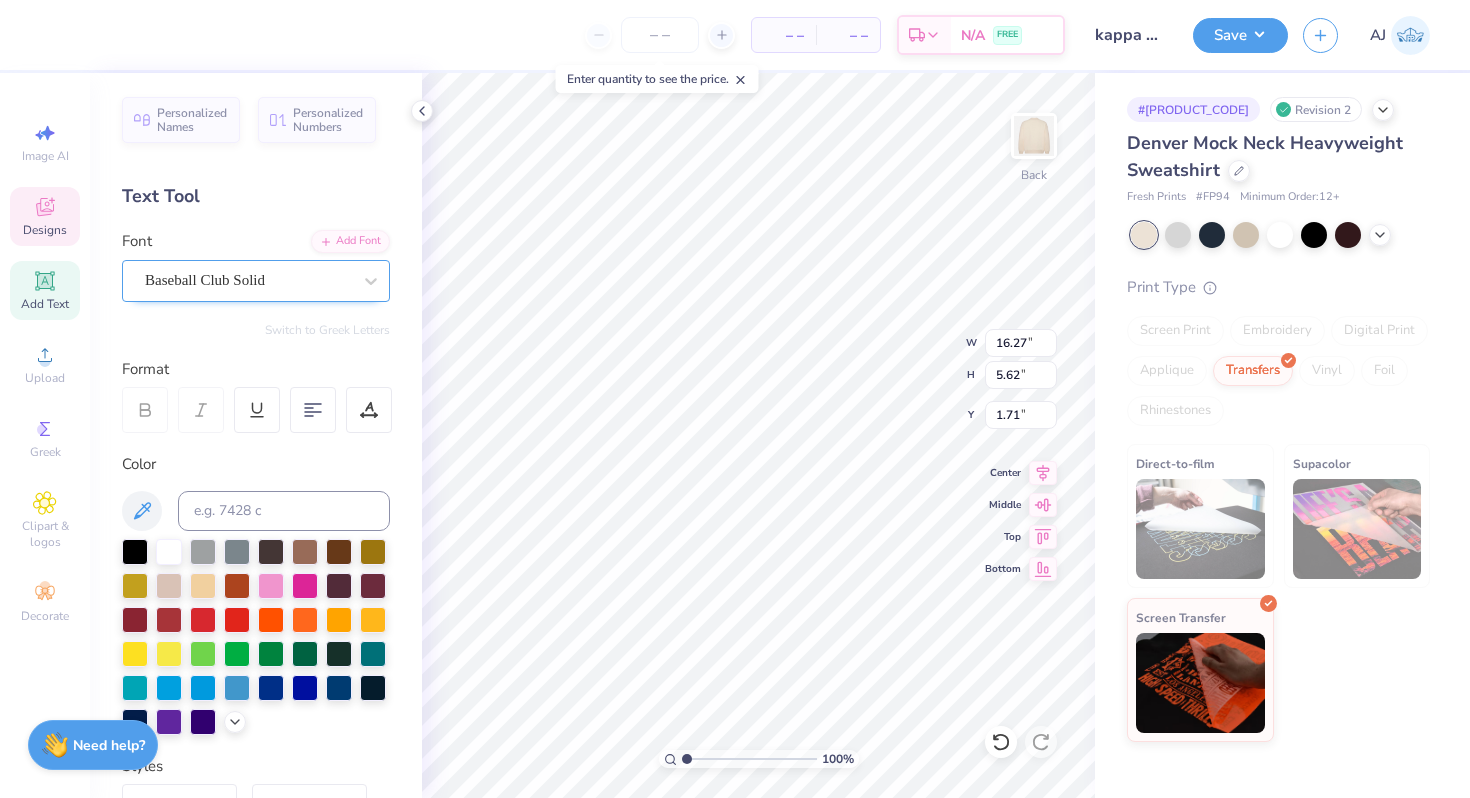 click on "Baseball Club Solid" at bounding box center [248, 280] 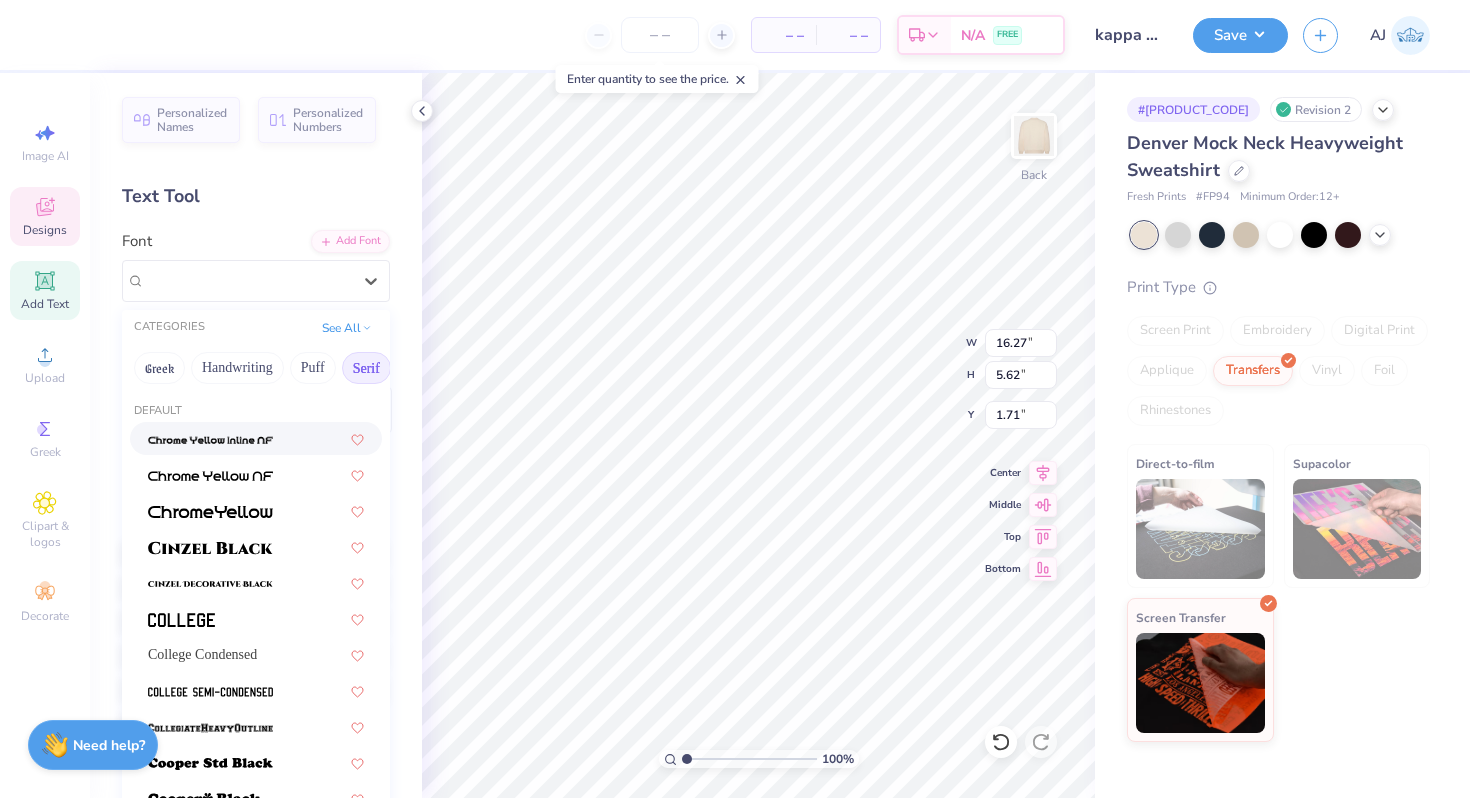 click on "Serif" at bounding box center [366, 368] 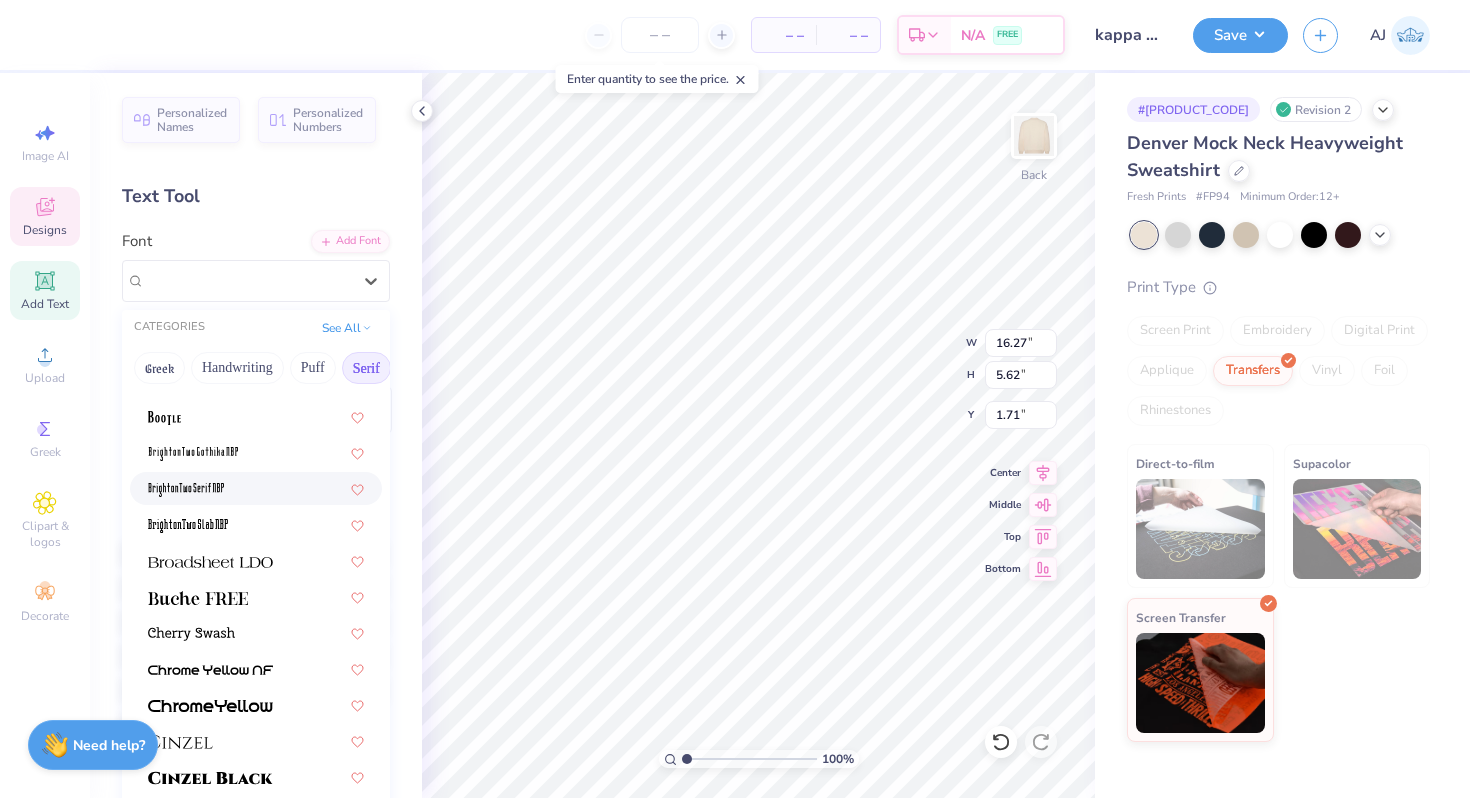 scroll, scrollTop: 74, scrollLeft: 0, axis: vertical 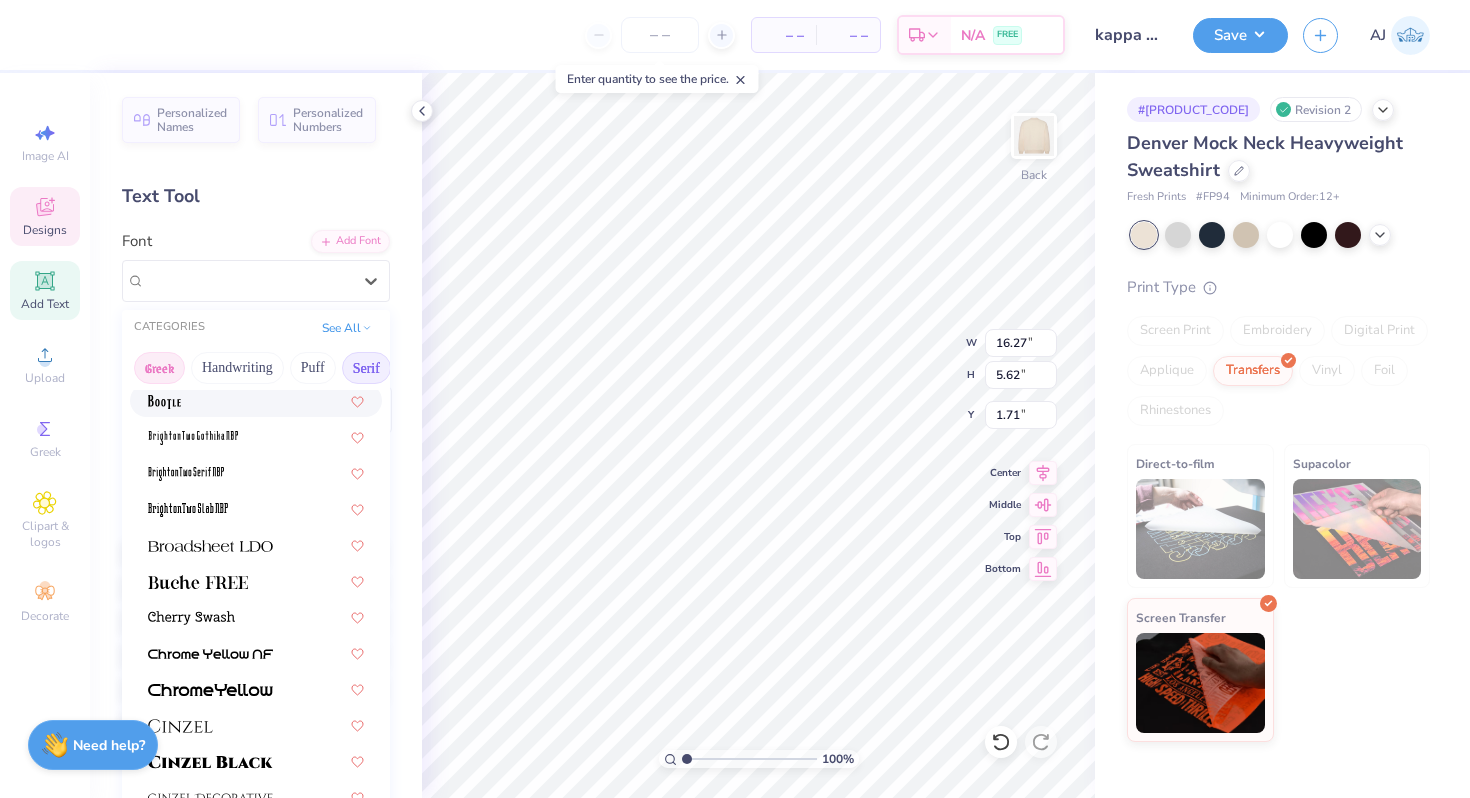 drag, startPoint x: 343, startPoint y: 363, endPoint x: 171, endPoint y: 367, distance: 172.04651 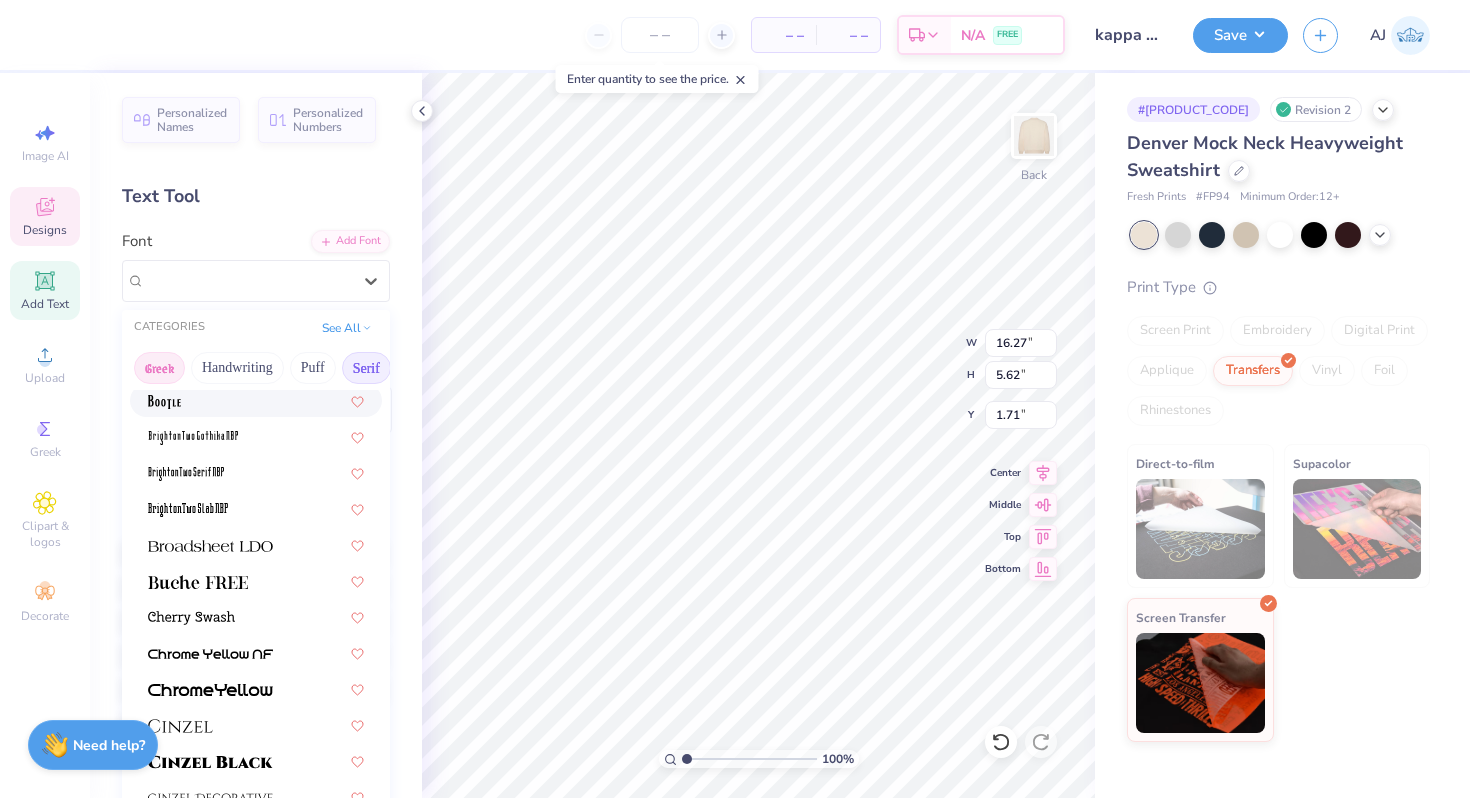 click on "Greek Handwriting Puff Serif Bold Calligraphy Retro Sans Serif Minimal Fantasy Techno Others" at bounding box center [256, 368] 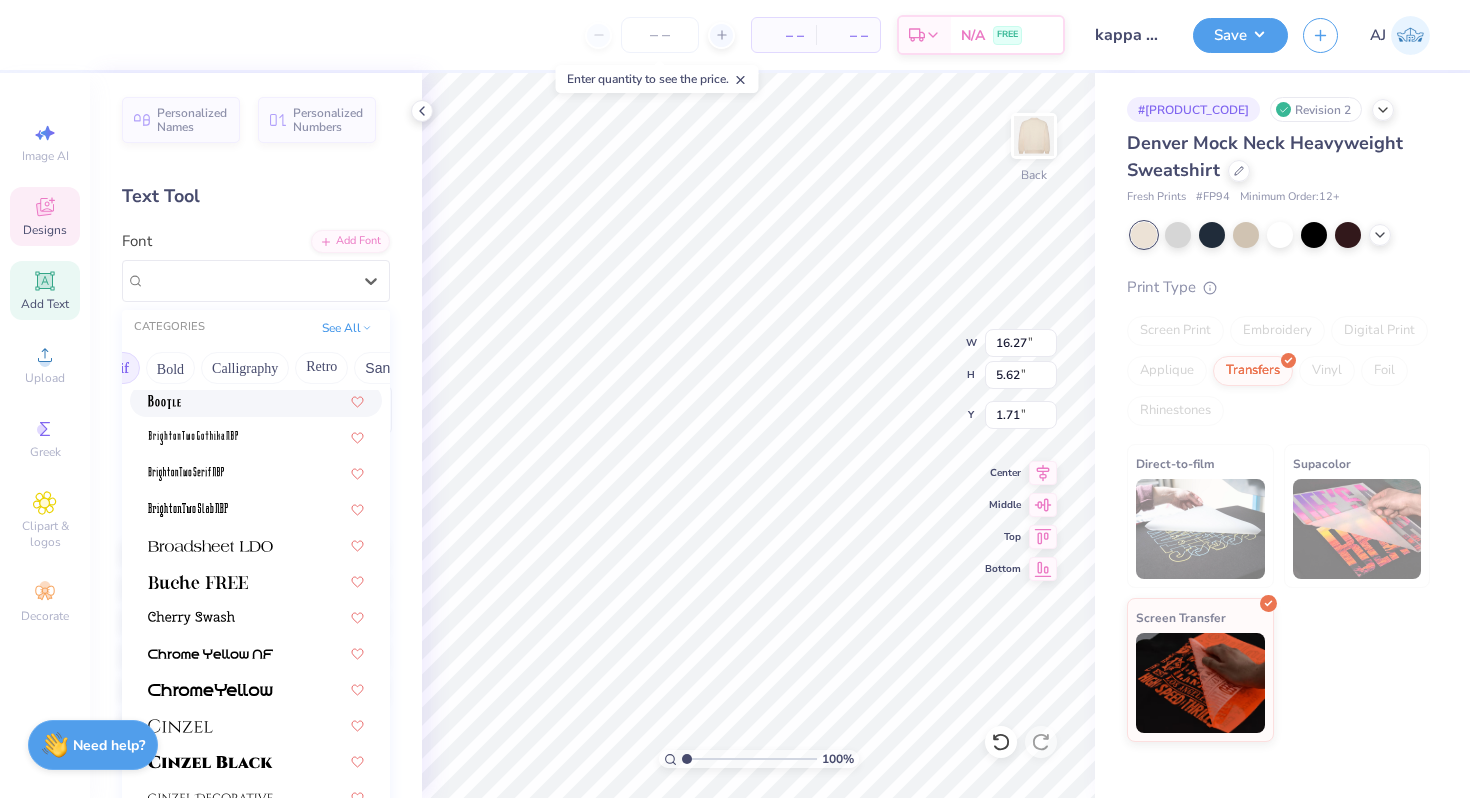 scroll, scrollTop: 0, scrollLeft: 250, axis: horizontal 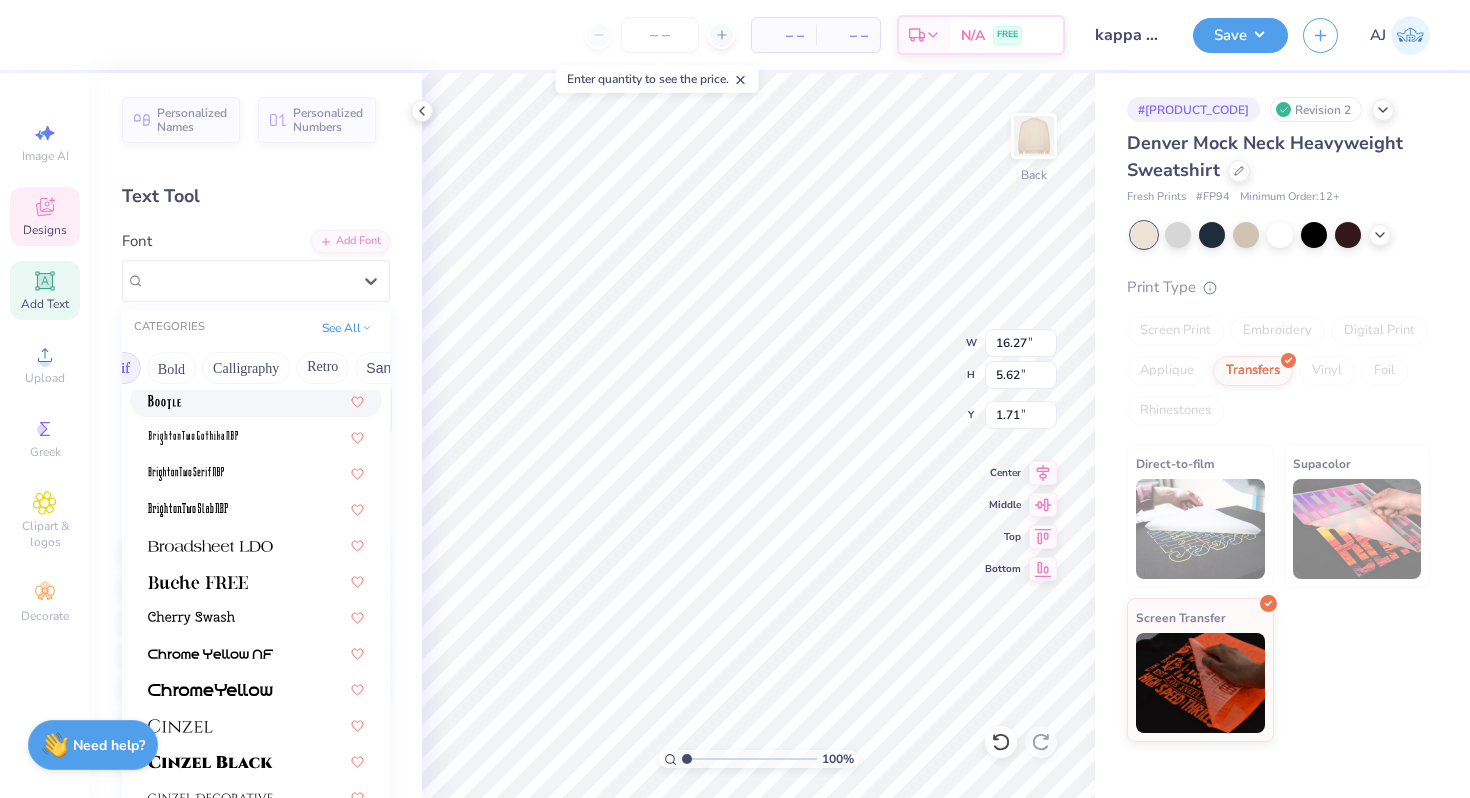 click on "Bold" at bounding box center (171, 368) 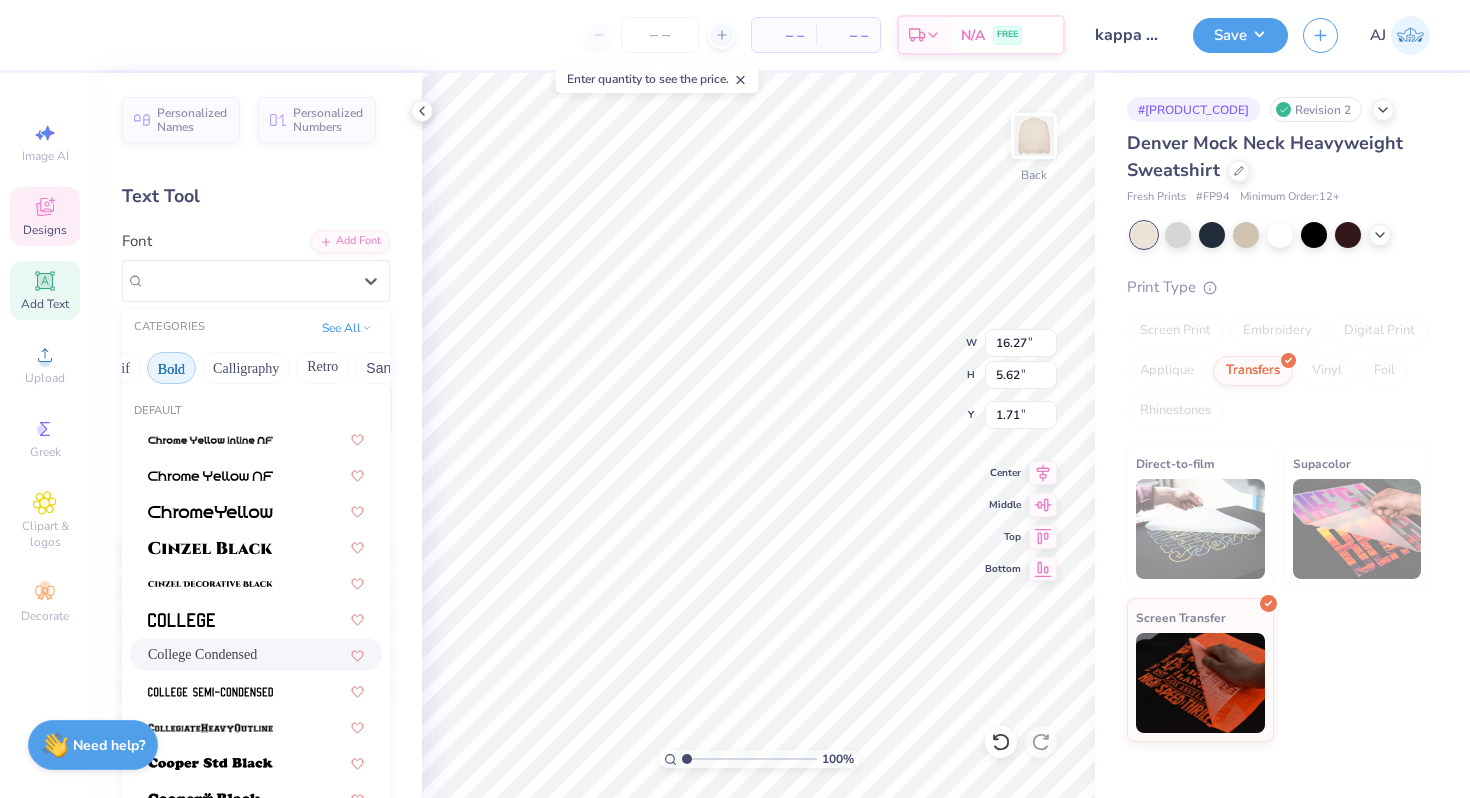 click on "College Condensed" at bounding box center (202, 654) 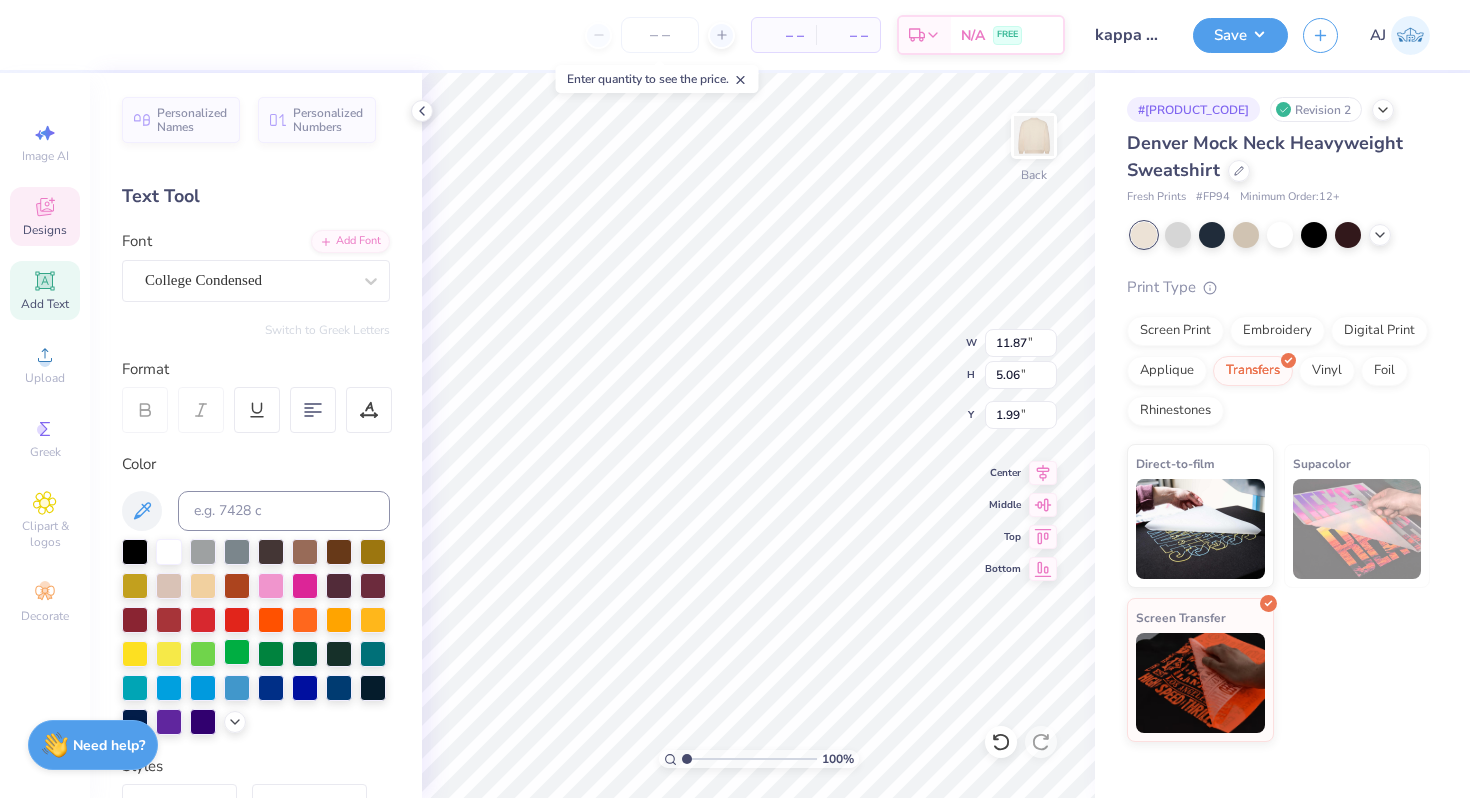 type on "11.87" 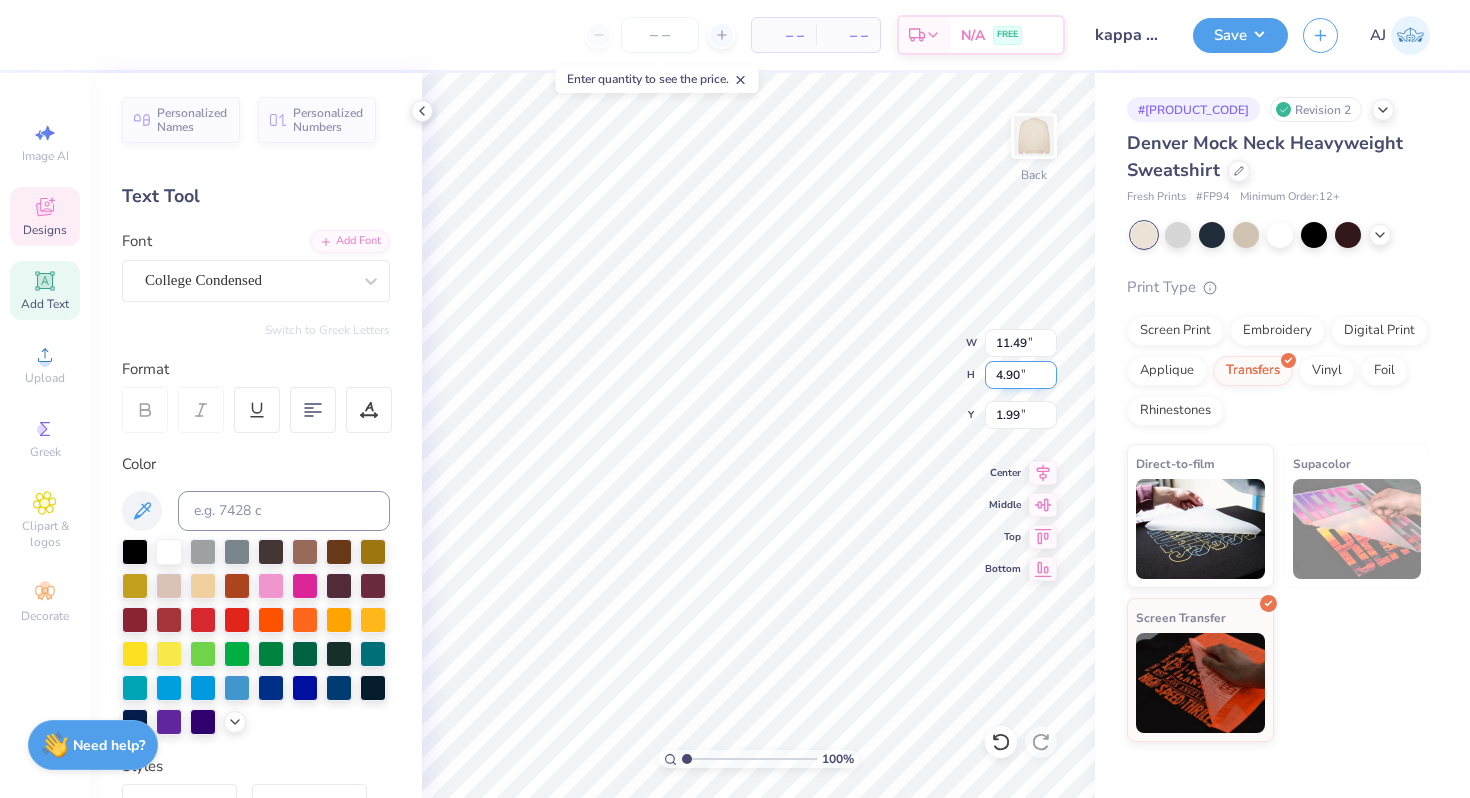 scroll, scrollTop: 0, scrollLeft: 1, axis: horizontal 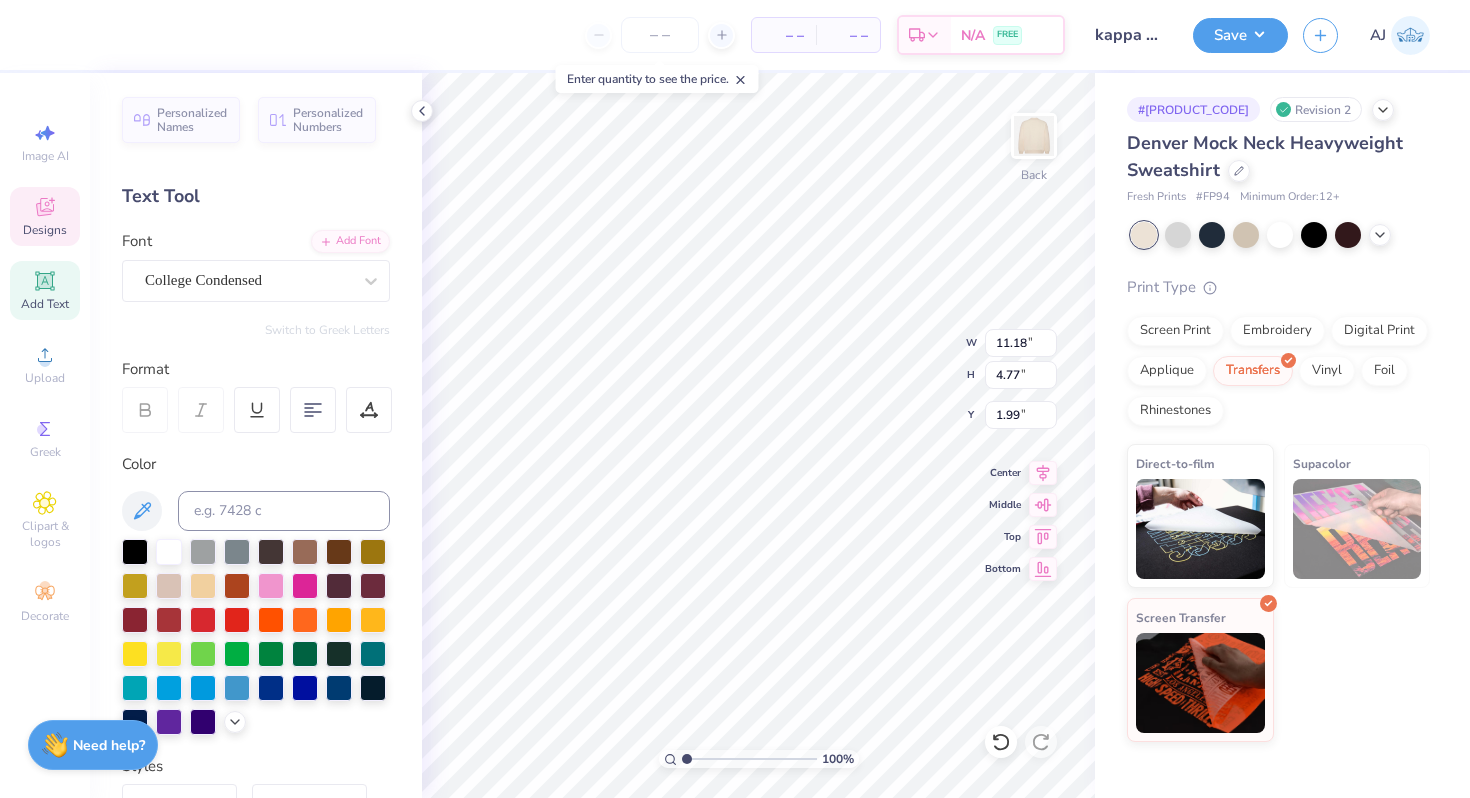type on "11.18" 